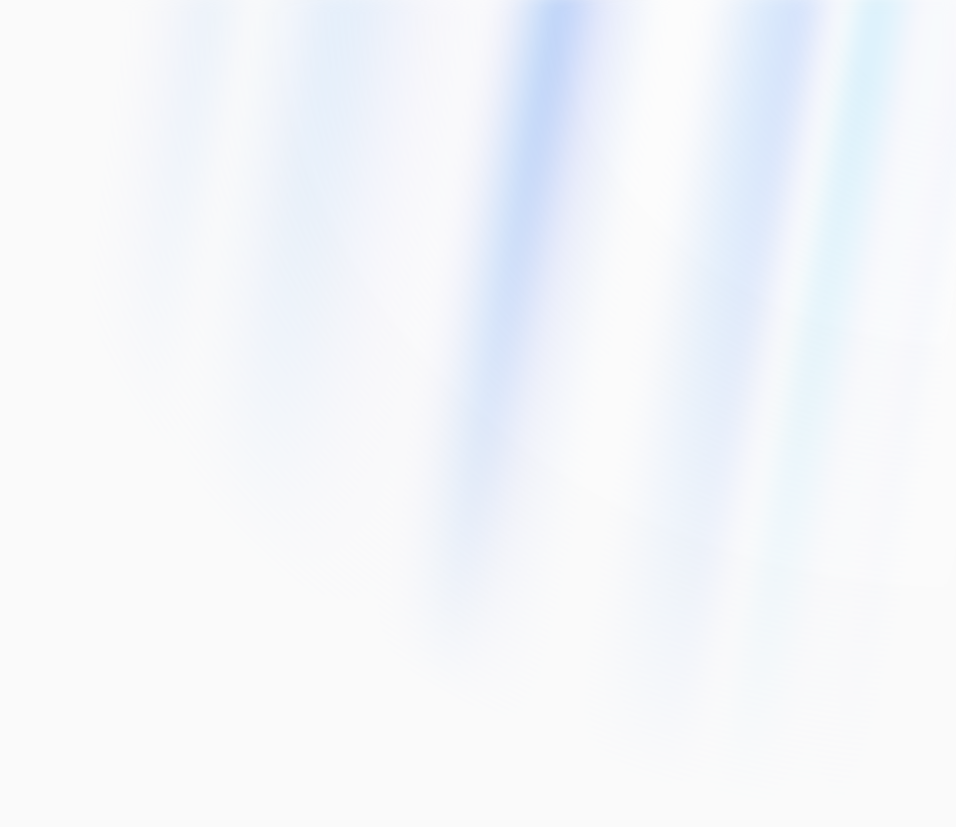 scroll, scrollTop: 0, scrollLeft: 0, axis: both 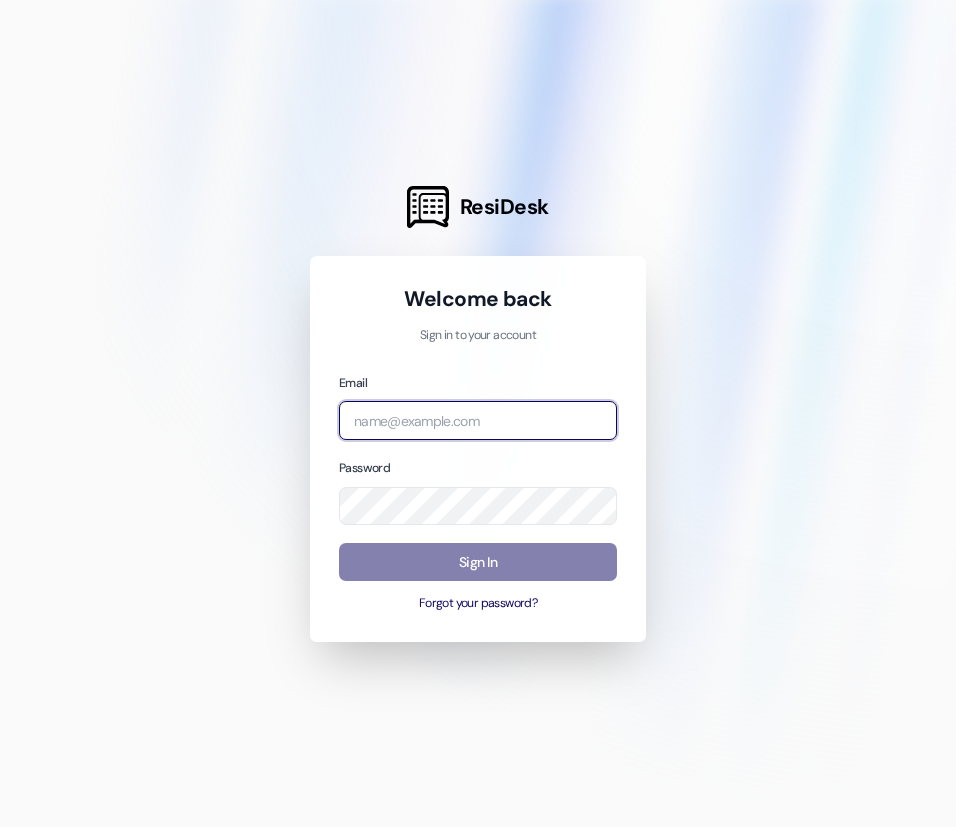 click at bounding box center (478, 420) 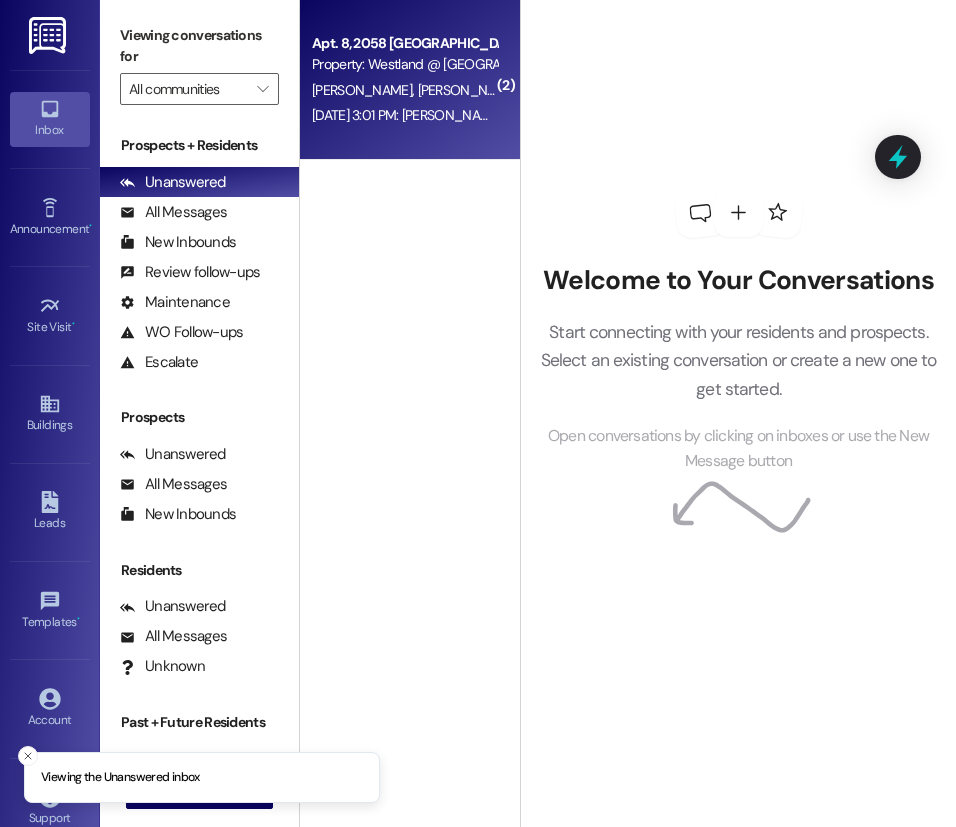 click on "Apt. 8, 2058 Harvard Property: Westland @ [GEOGRAPHIC_DATA] (3282) [PERSON_NAME] [PERSON_NAME] [DATE] 3:01 PM: [PERSON_NAME], please replace the laundry light in [DATE] as it is not working. The toilet in my room 8 does not flush properly and tends to get clogged. Please fix it quickly. [DATE] 3:01 PM: [PERSON_NAME], please replace the laundry light in [DATE] as it is not working. The toilet in my room 8 does not flush properly and tends to get clogged. Please fix it quickly." at bounding box center (410, 80) 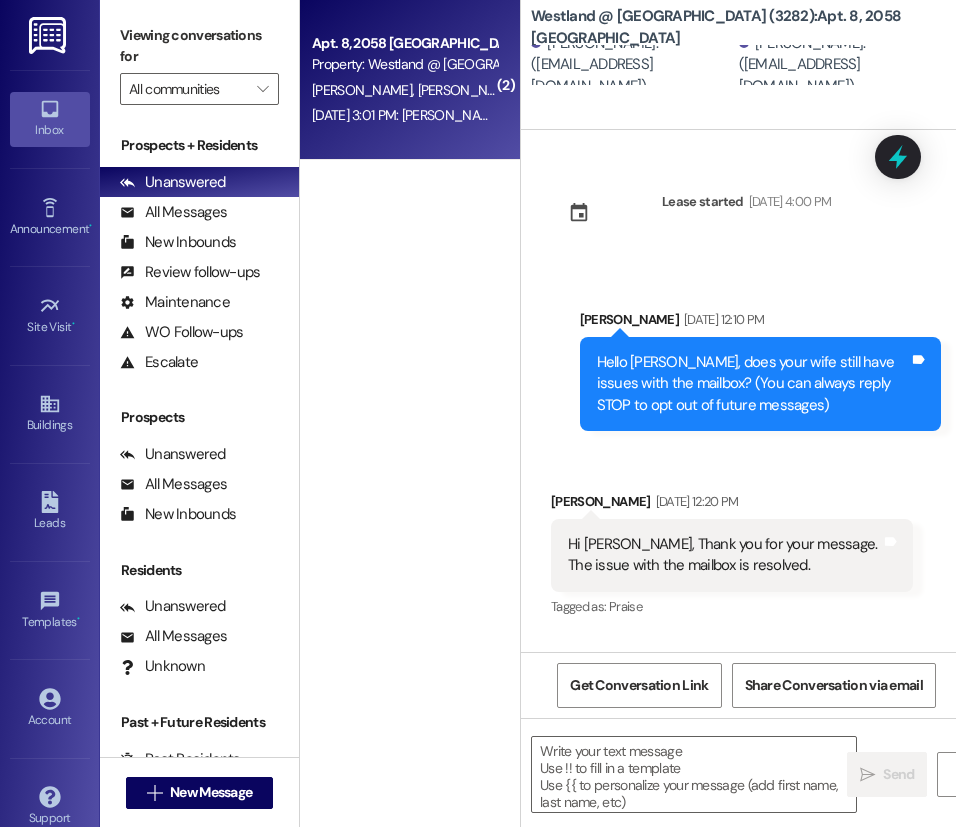 scroll, scrollTop: 7644, scrollLeft: 0, axis: vertical 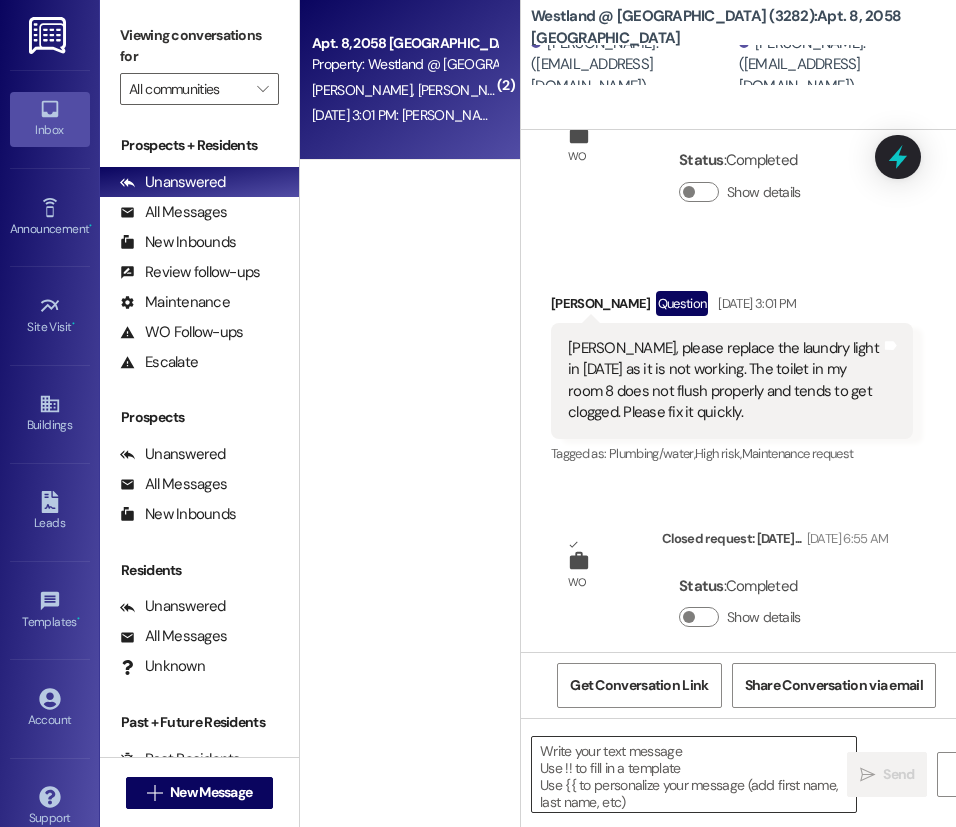 click at bounding box center (694, 774) 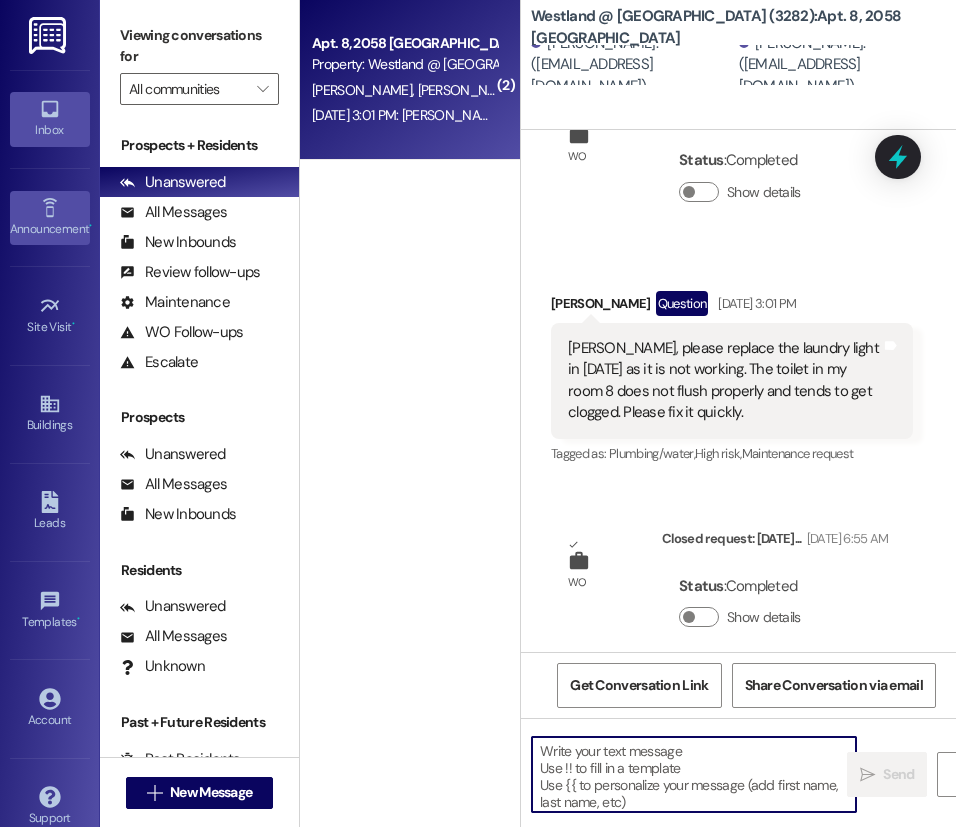 click on "Announcement   •" at bounding box center (50, 229) 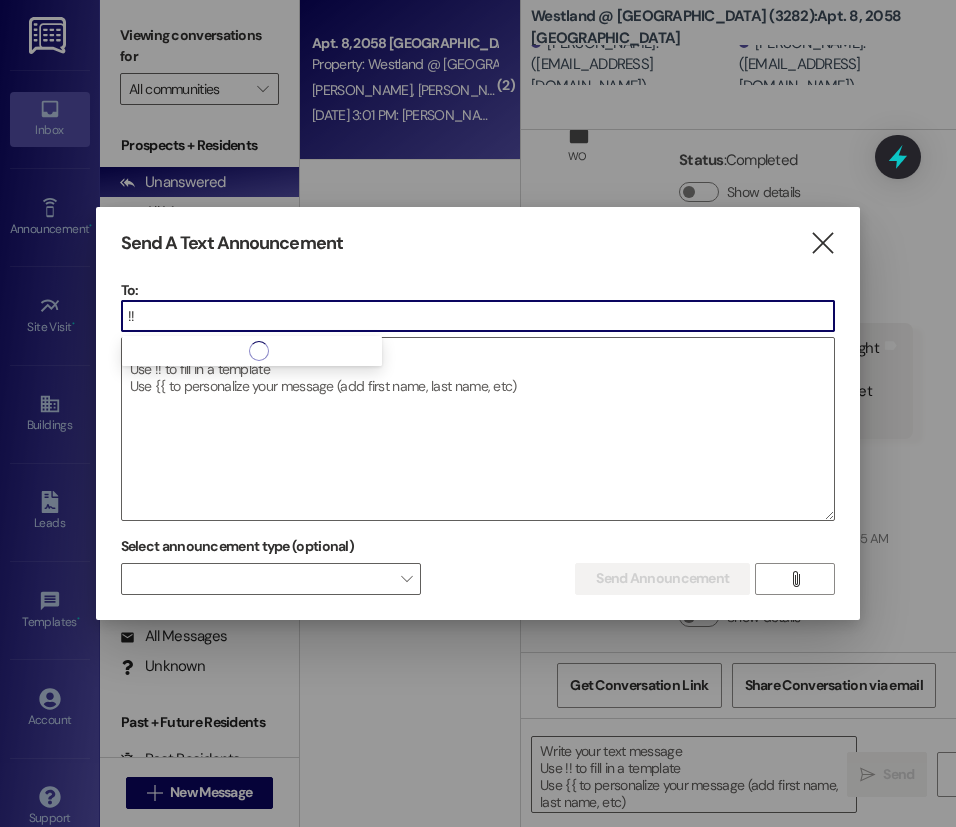 type on "!" 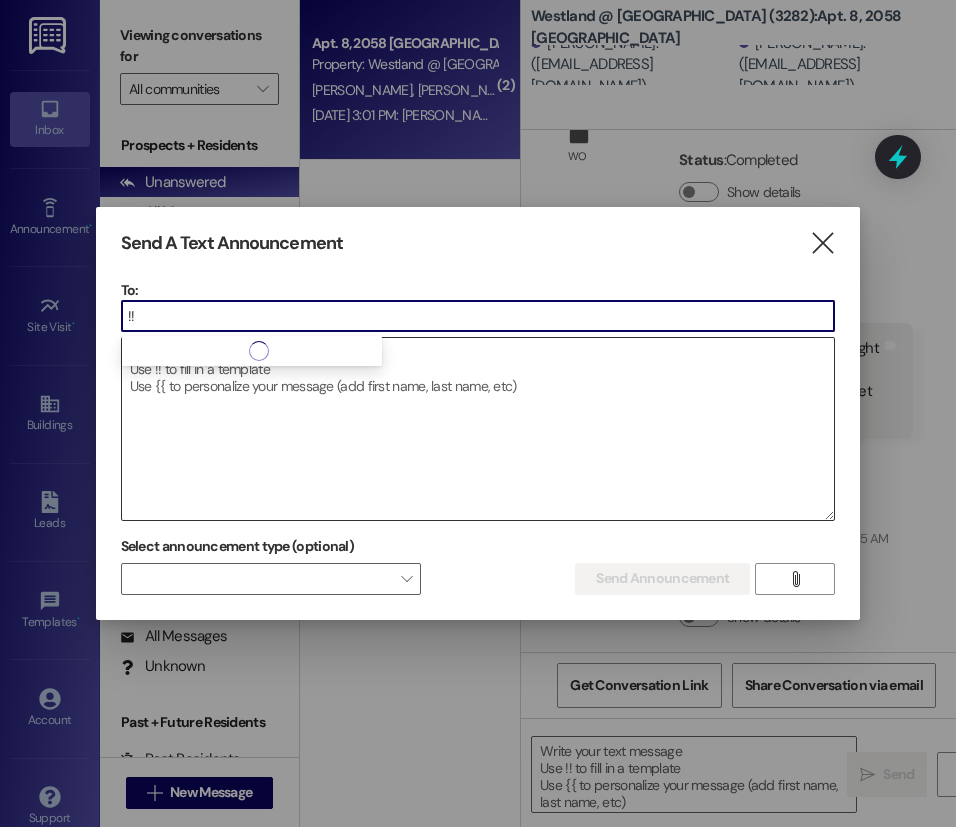 type on "!" 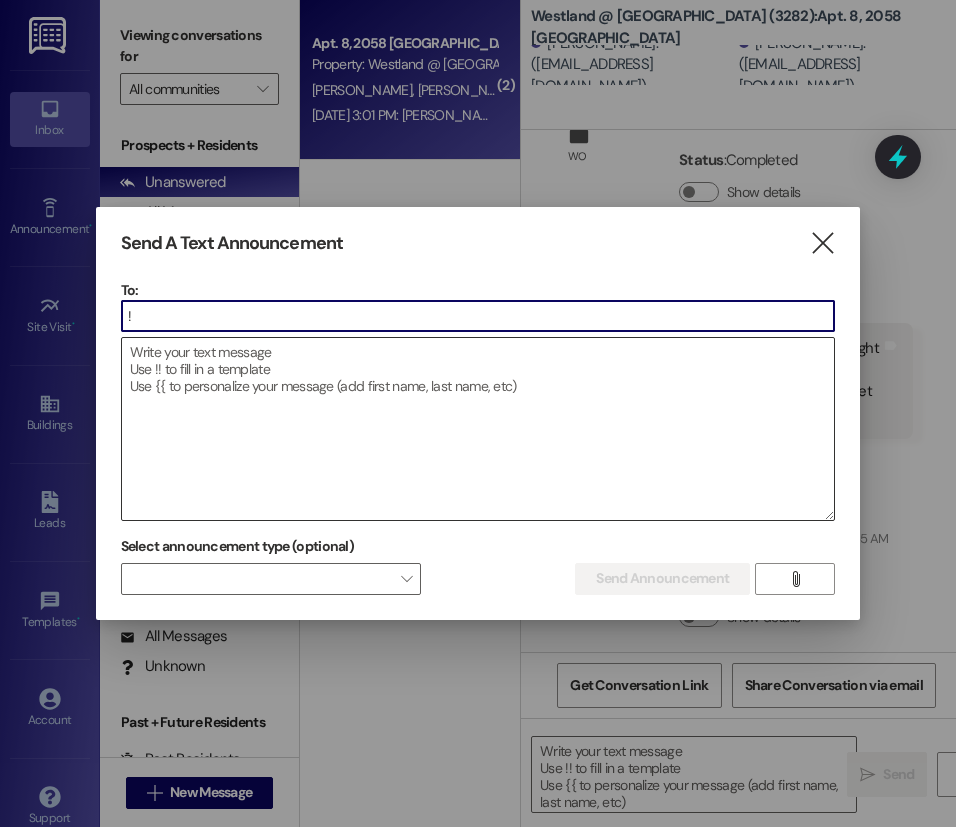 type 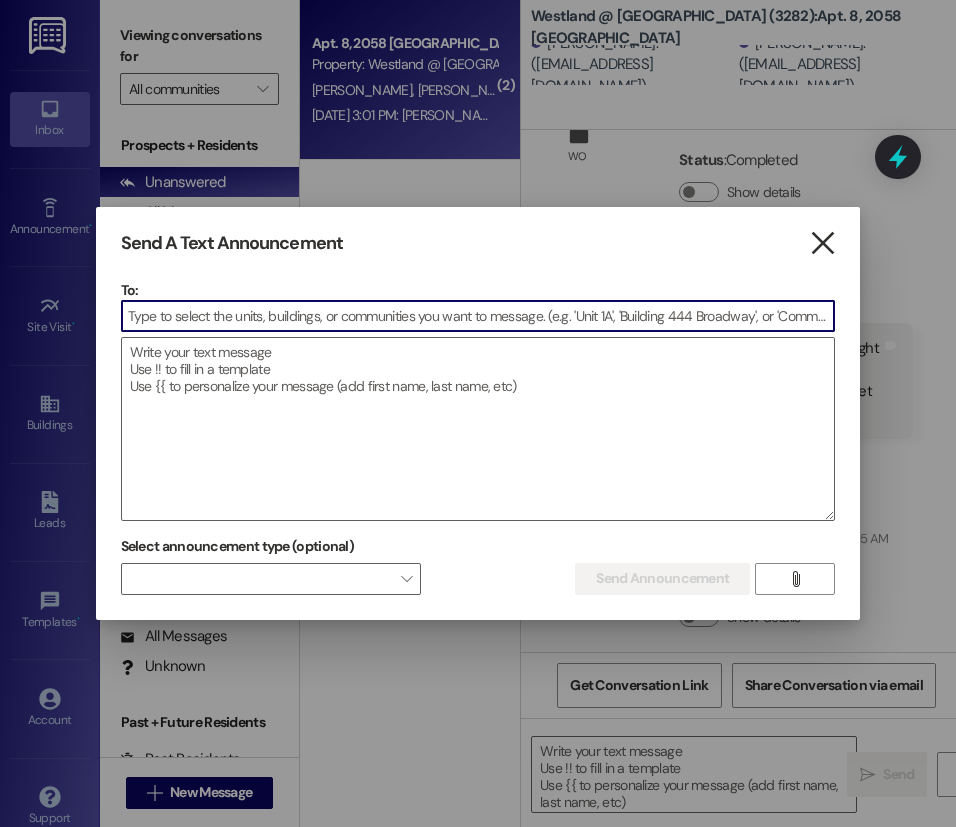 click on "" at bounding box center (822, 243) 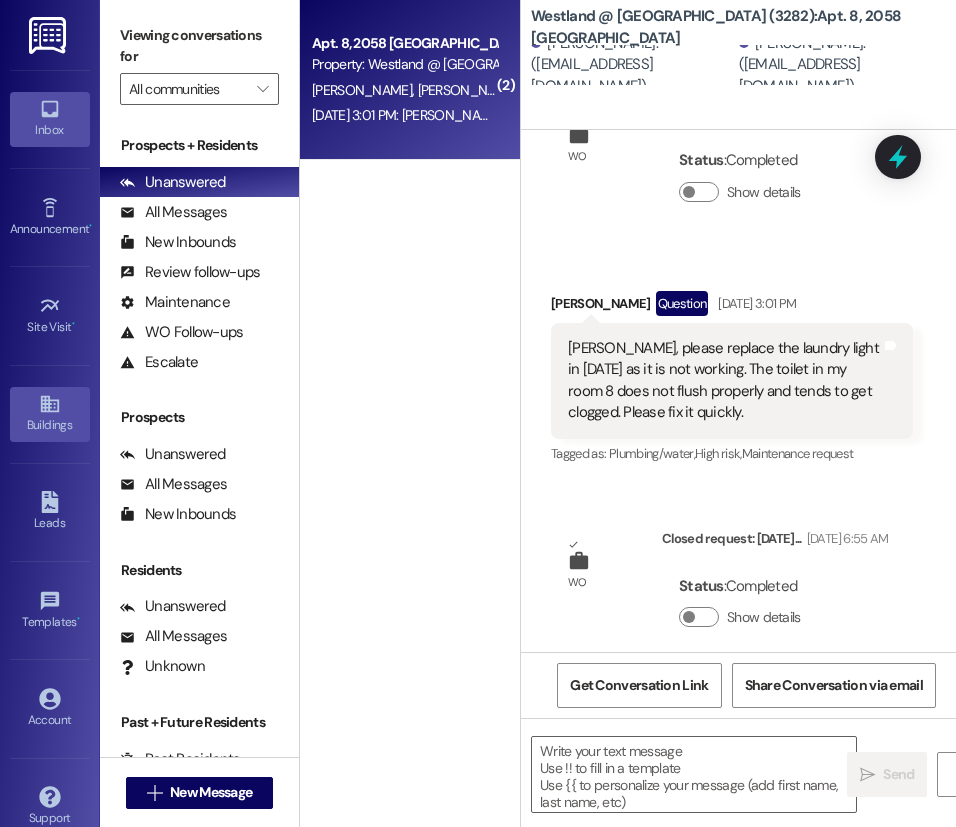 click on "Buildings" at bounding box center [50, 414] 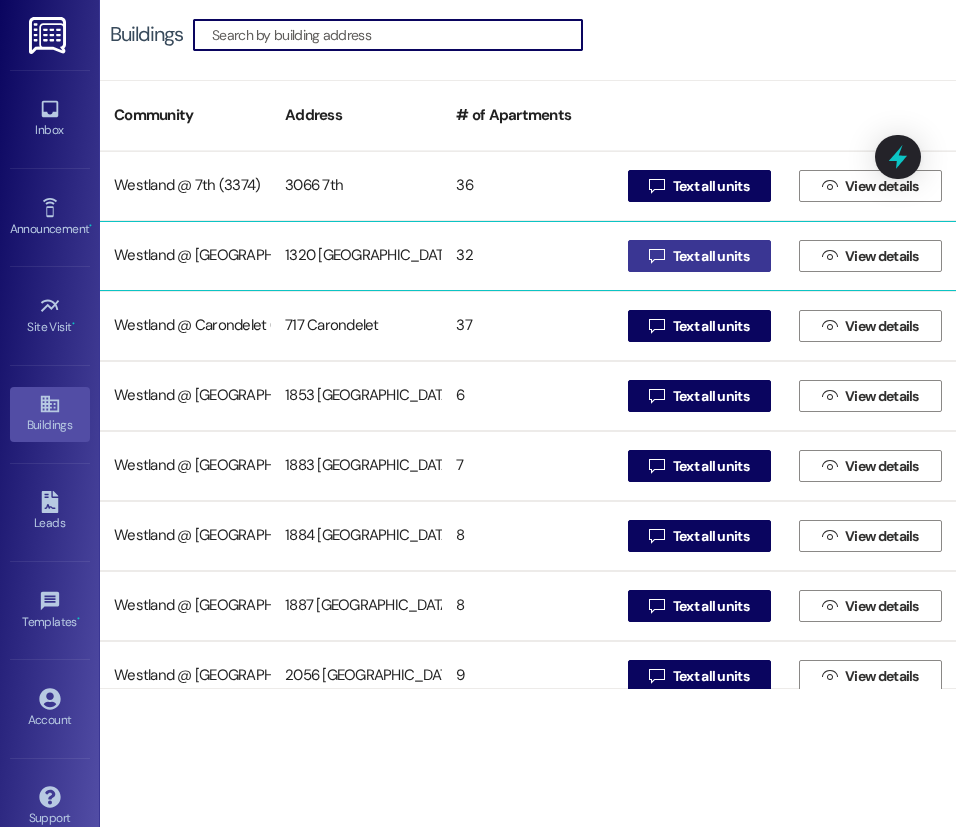 click on "Text all units" at bounding box center (711, 256) 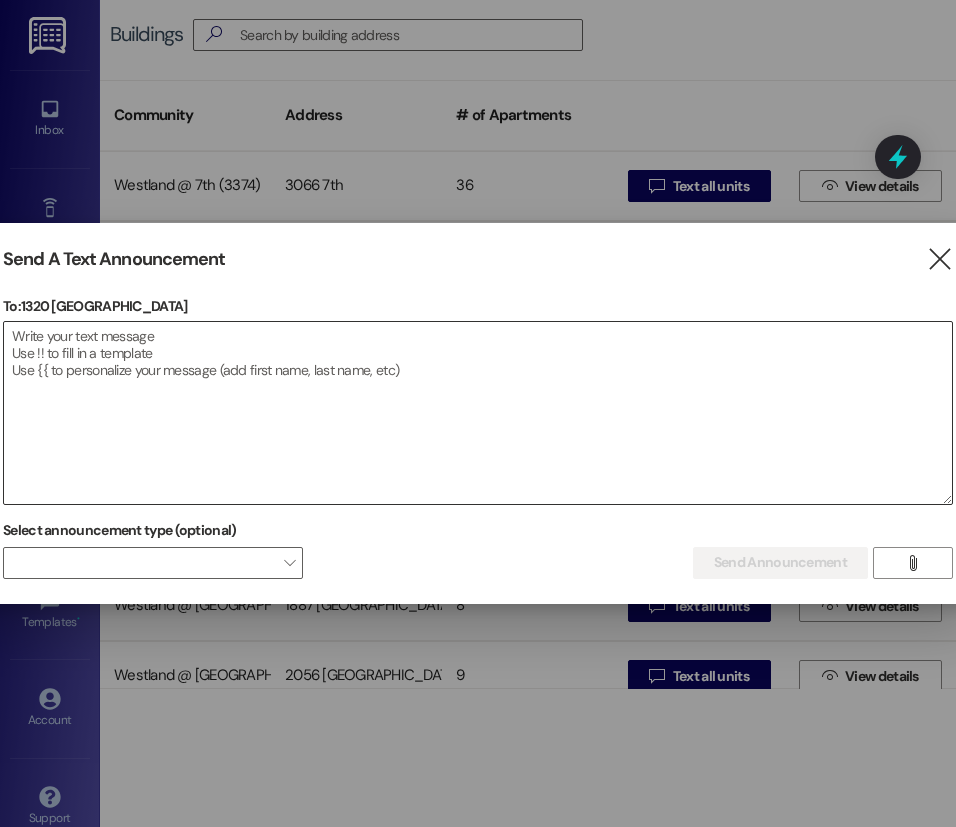click at bounding box center (478, 413) 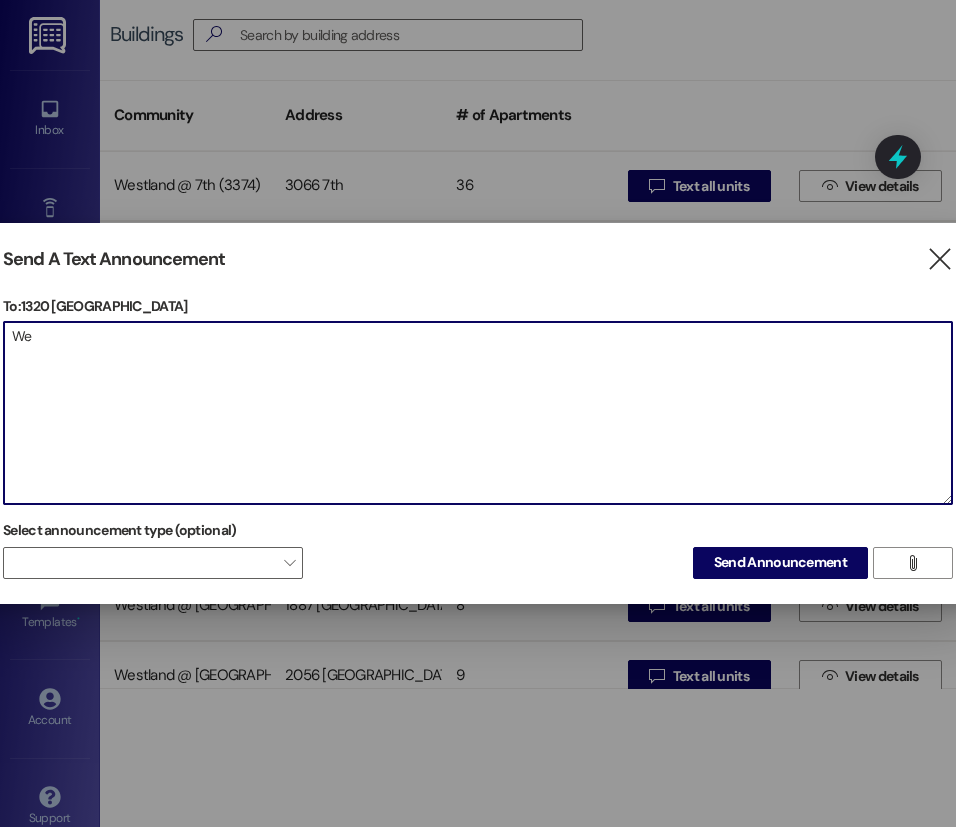 type on "W" 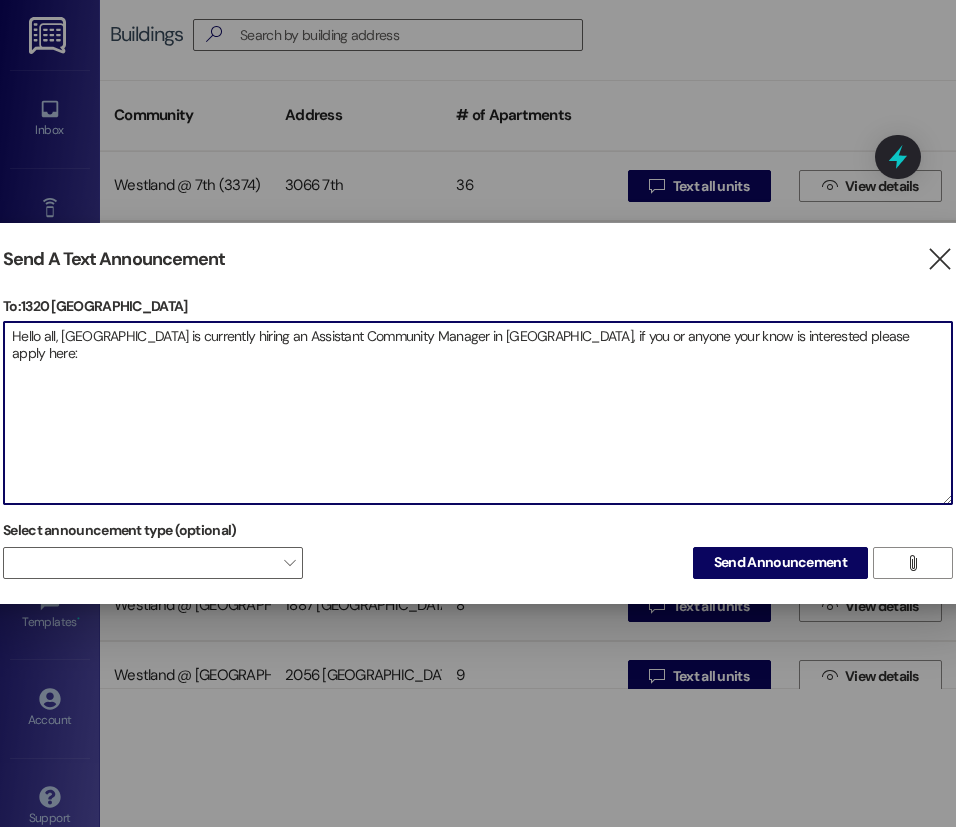 paste on "[URL][DOMAIN_NAME]" 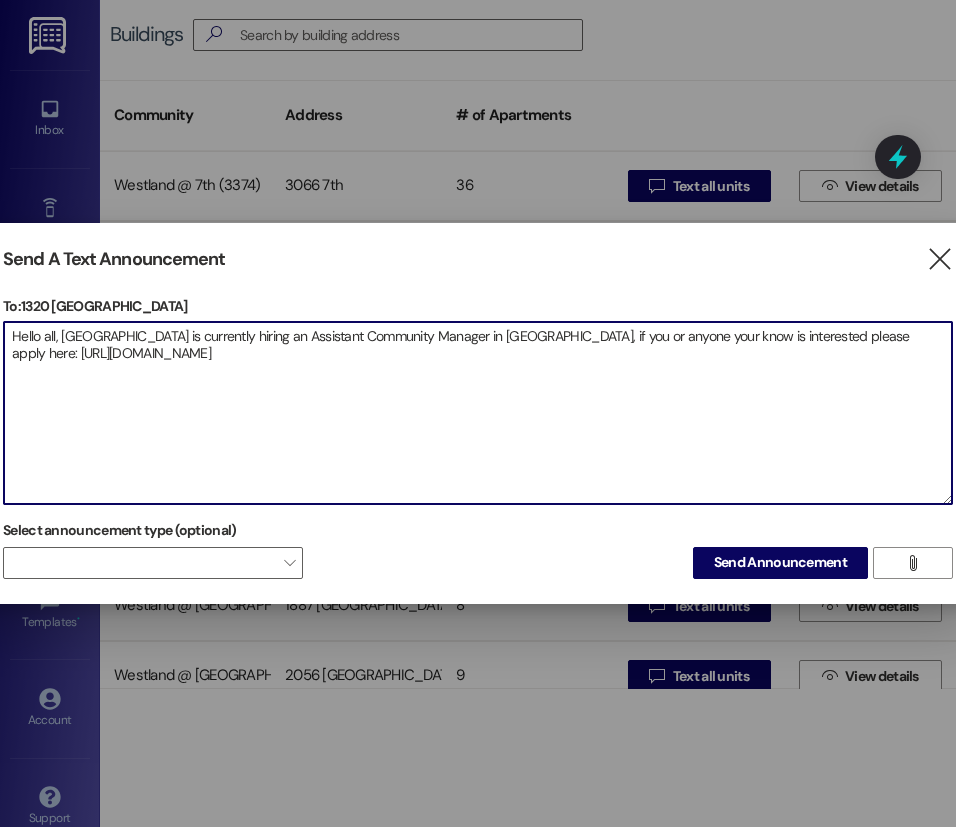 drag, startPoint x: 694, startPoint y: 380, endPoint x: -301, endPoint y: 157, distance: 1019.6833 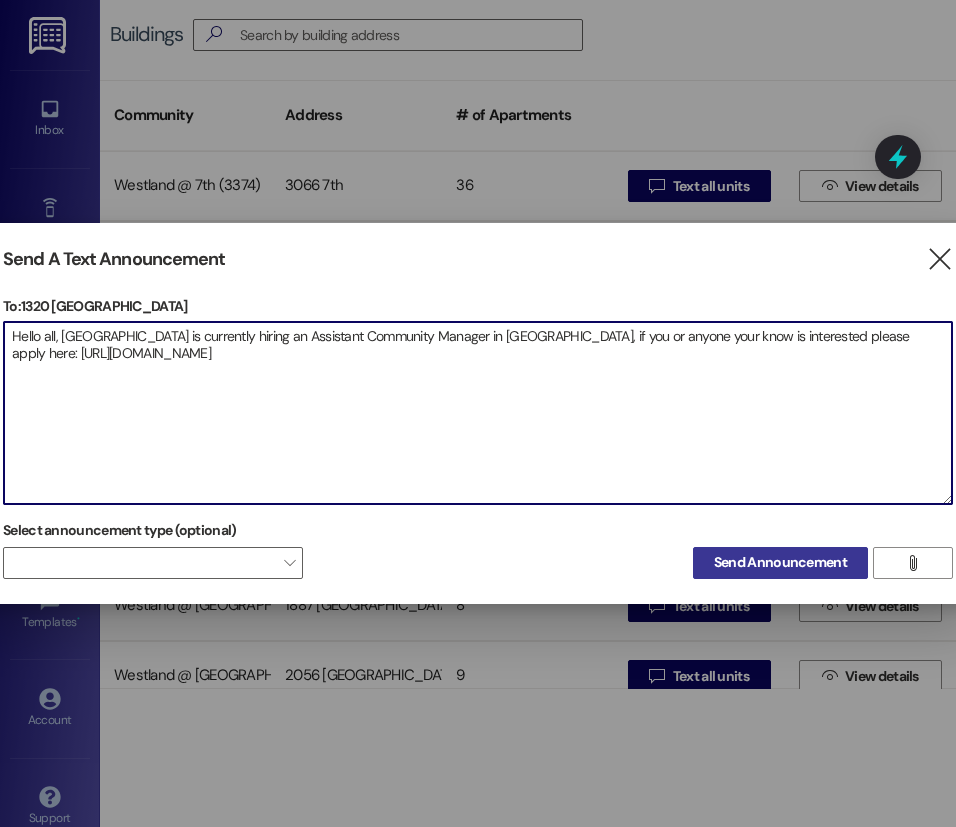 type on "Hello all, [GEOGRAPHIC_DATA] is currently hiring an Assistant Community Manager in [GEOGRAPHIC_DATA], if you or anyone your know is interested please apply here: [URL][DOMAIN_NAME]" 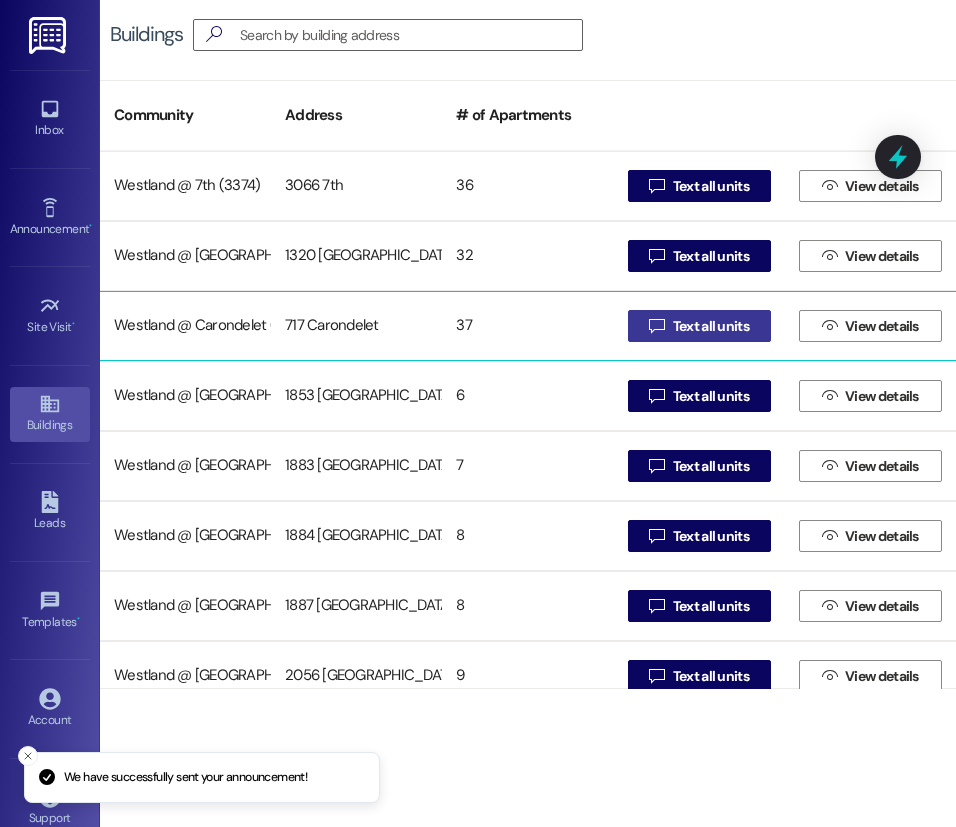 click on "" at bounding box center (656, 326) 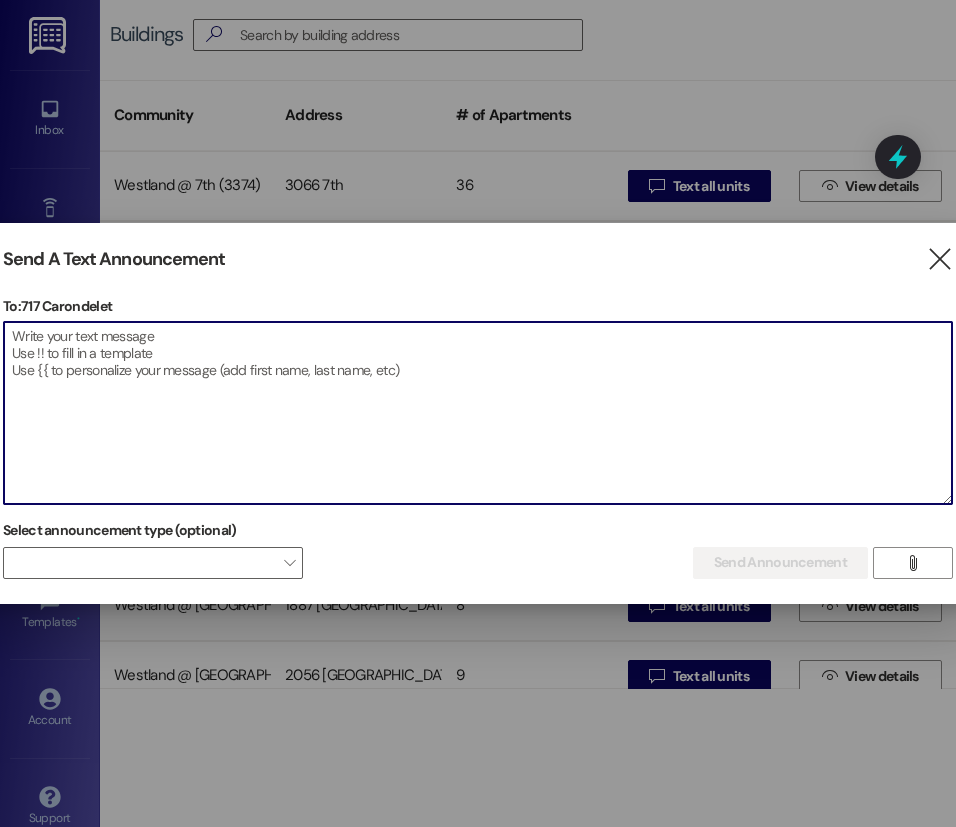 click at bounding box center [478, 413] 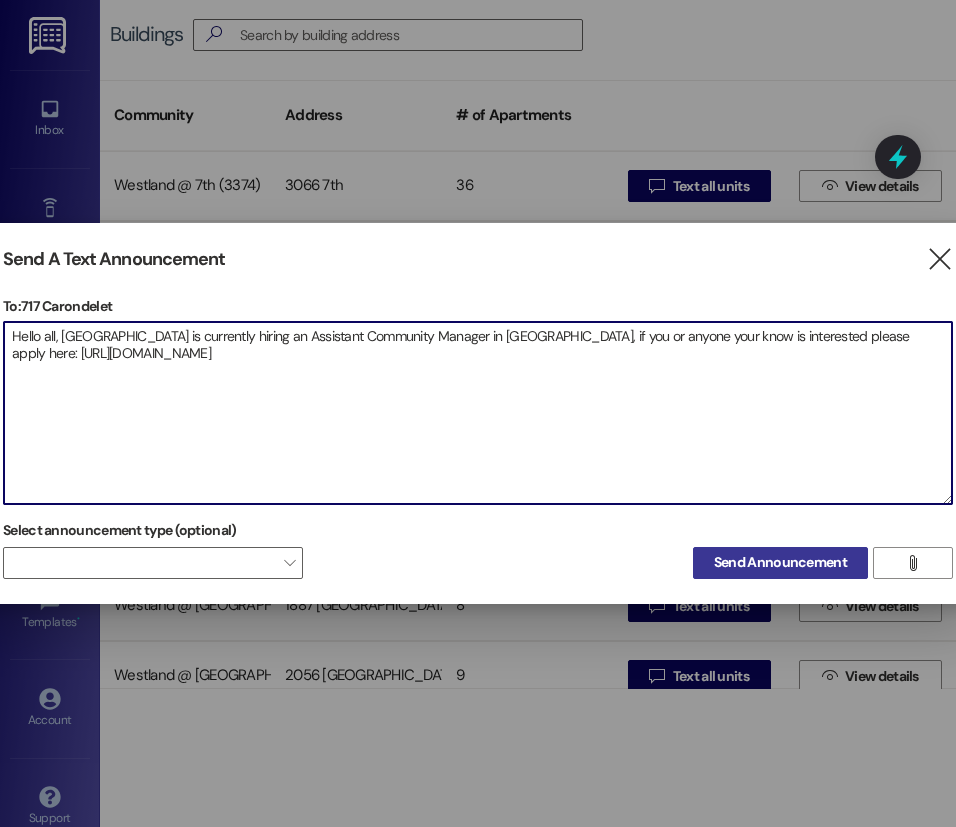 type on "Hello all, [GEOGRAPHIC_DATA] is currently hiring an Assistant Community Manager in [GEOGRAPHIC_DATA], if you or anyone your know is interested please apply here: [URL][DOMAIN_NAME]" 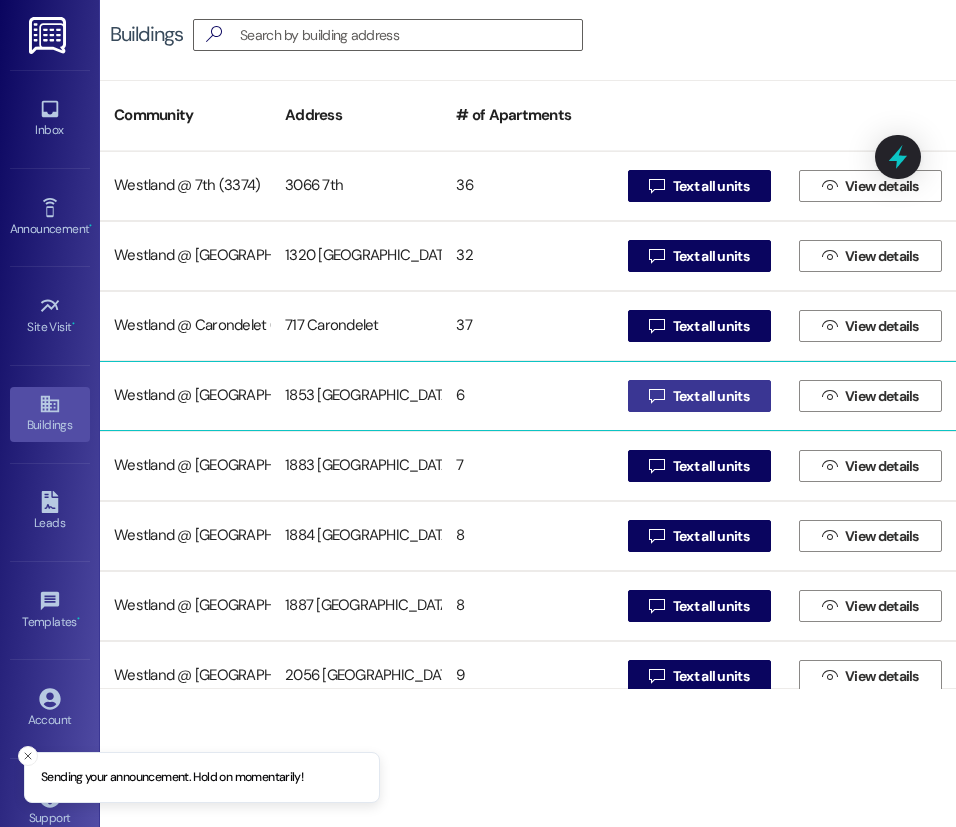 click on "Text all units" at bounding box center (711, 396) 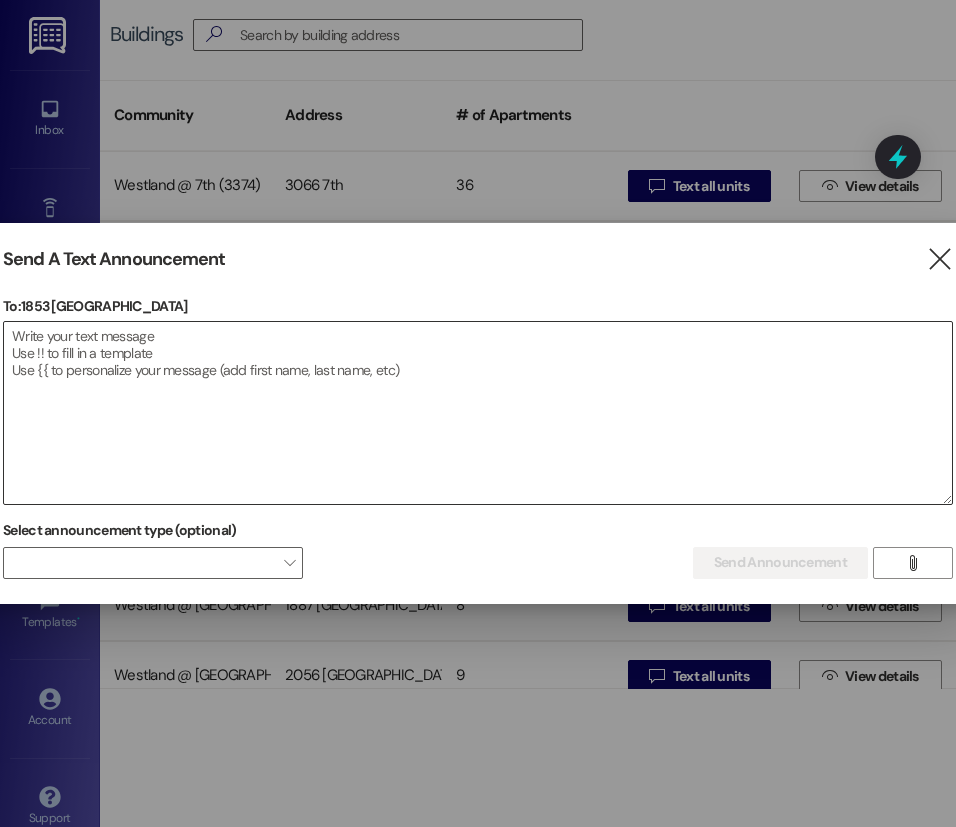 click at bounding box center (478, 413) 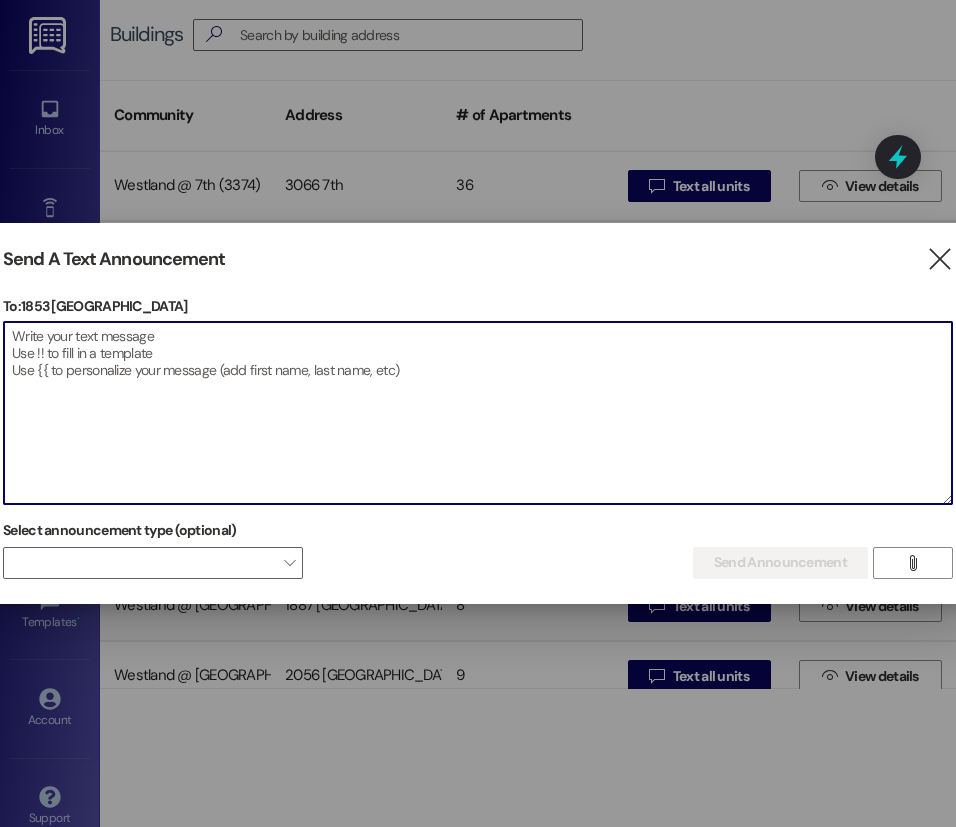 paste on "Hello all, [GEOGRAPHIC_DATA] is currently hiring an Assistant Community Manager in [GEOGRAPHIC_DATA], if you or anyone your know is interested please apply here: [URL][DOMAIN_NAME]" 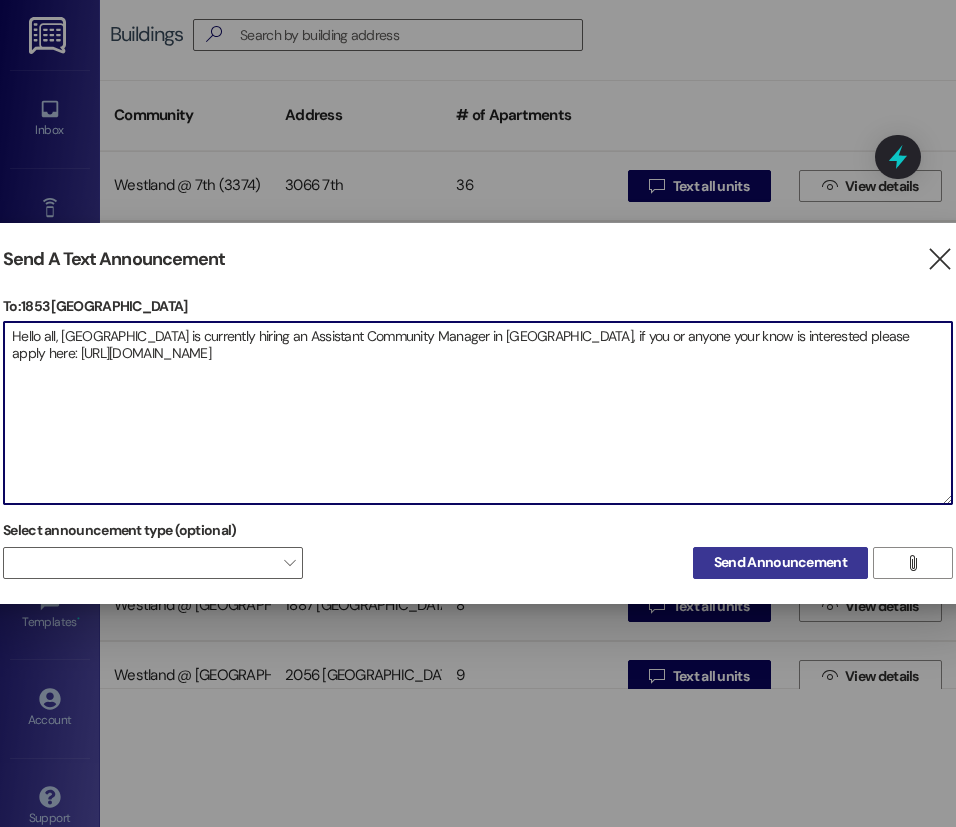 type on "Hello all, [GEOGRAPHIC_DATA] is currently hiring an Assistant Community Manager in [GEOGRAPHIC_DATA], if you or anyone your know is interested please apply here: [URL][DOMAIN_NAME]" 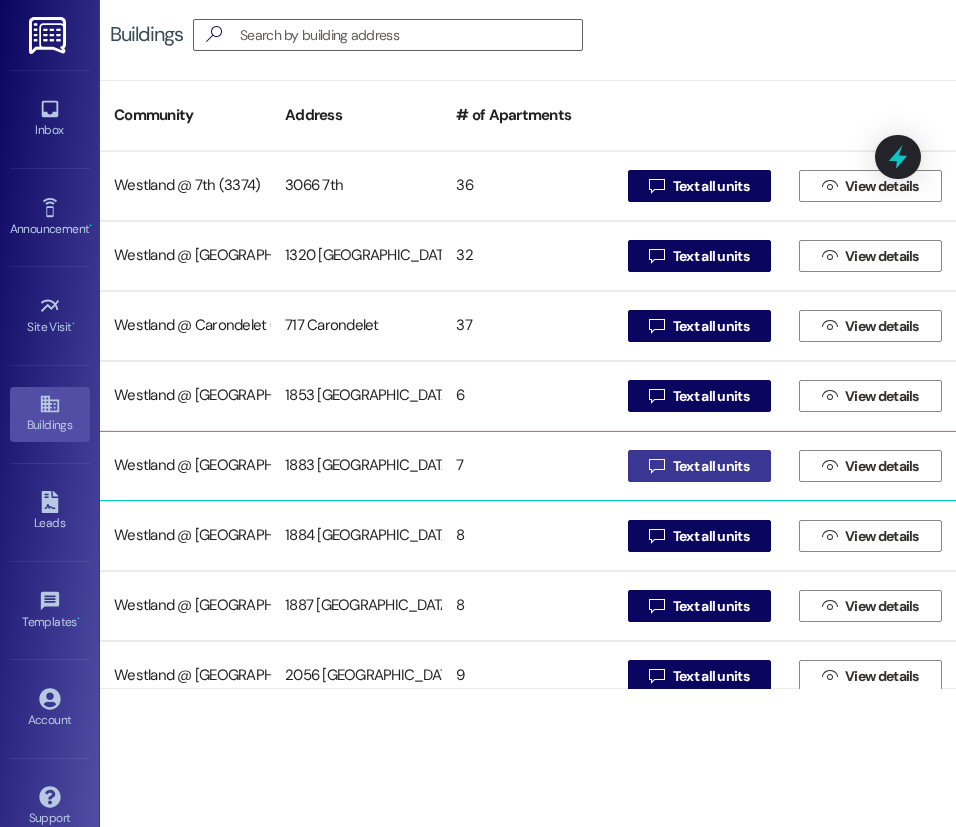 click on "Text all units" at bounding box center [711, 466] 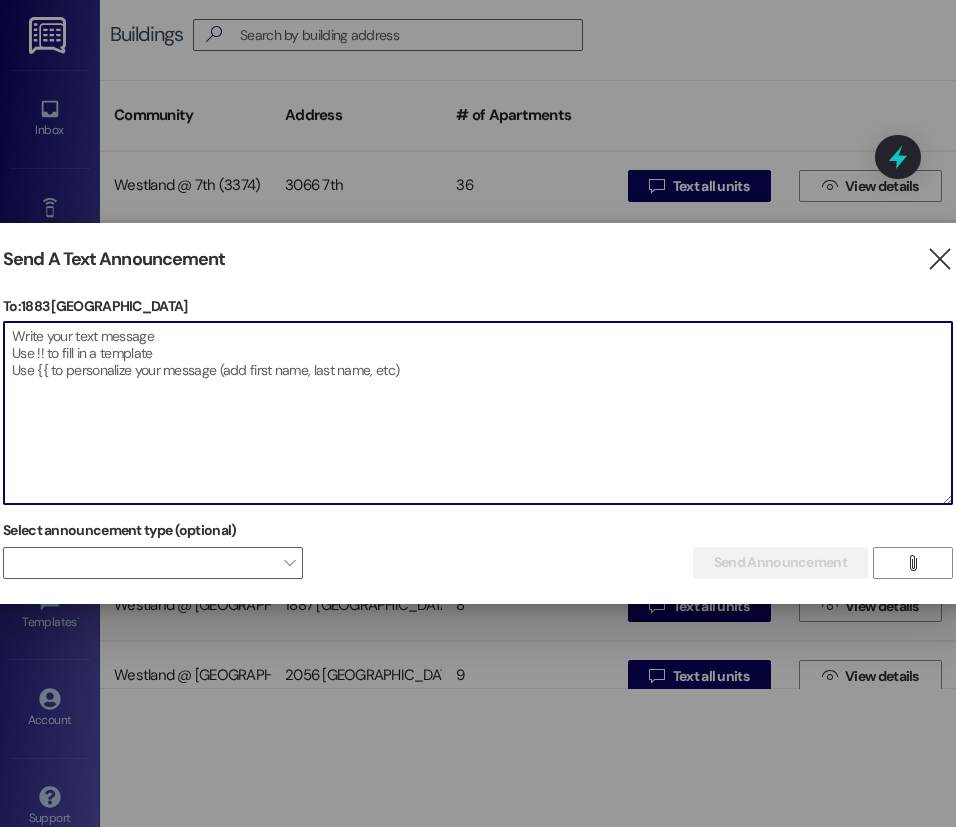 click at bounding box center (478, 413) 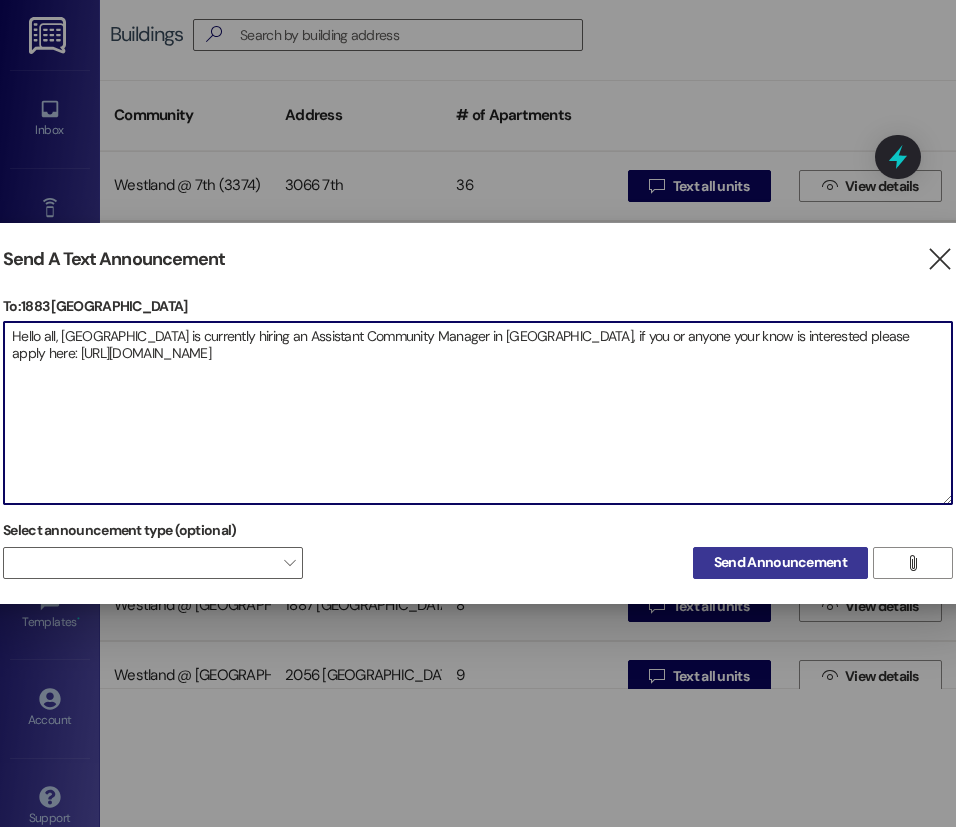 type on "Hello all, [GEOGRAPHIC_DATA] is currently hiring an Assistant Community Manager in [GEOGRAPHIC_DATA], if you or anyone your know is interested please apply here: [URL][DOMAIN_NAME]" 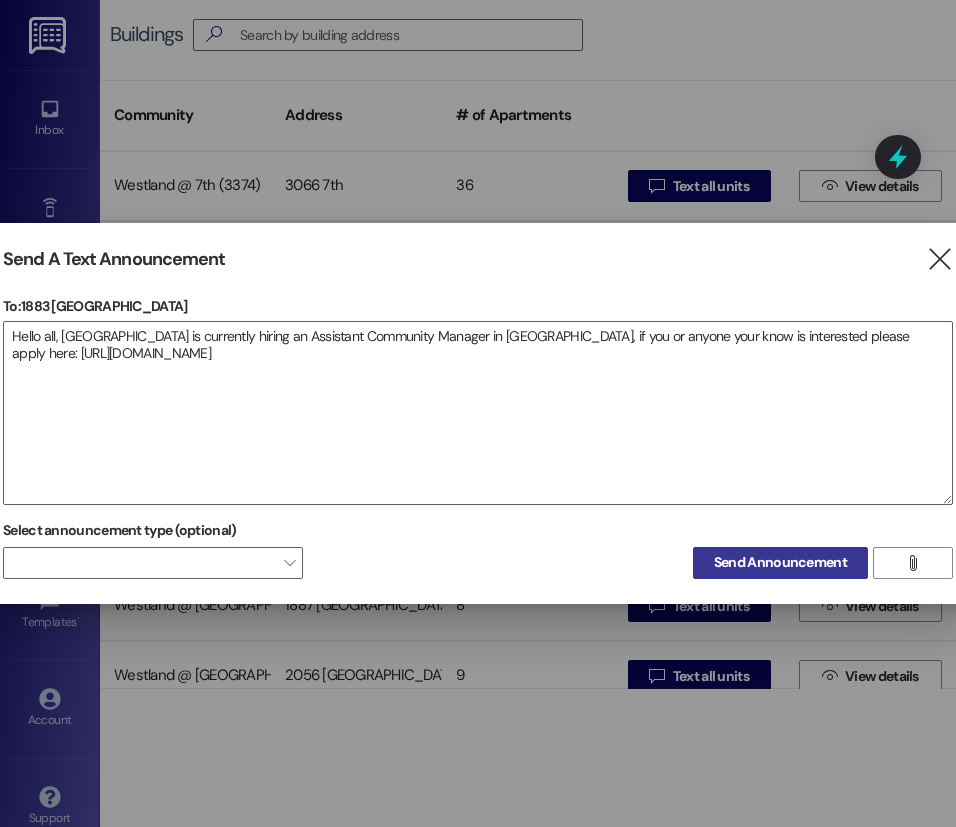 click on "Send Announcement" at bounding box center [780, 562] 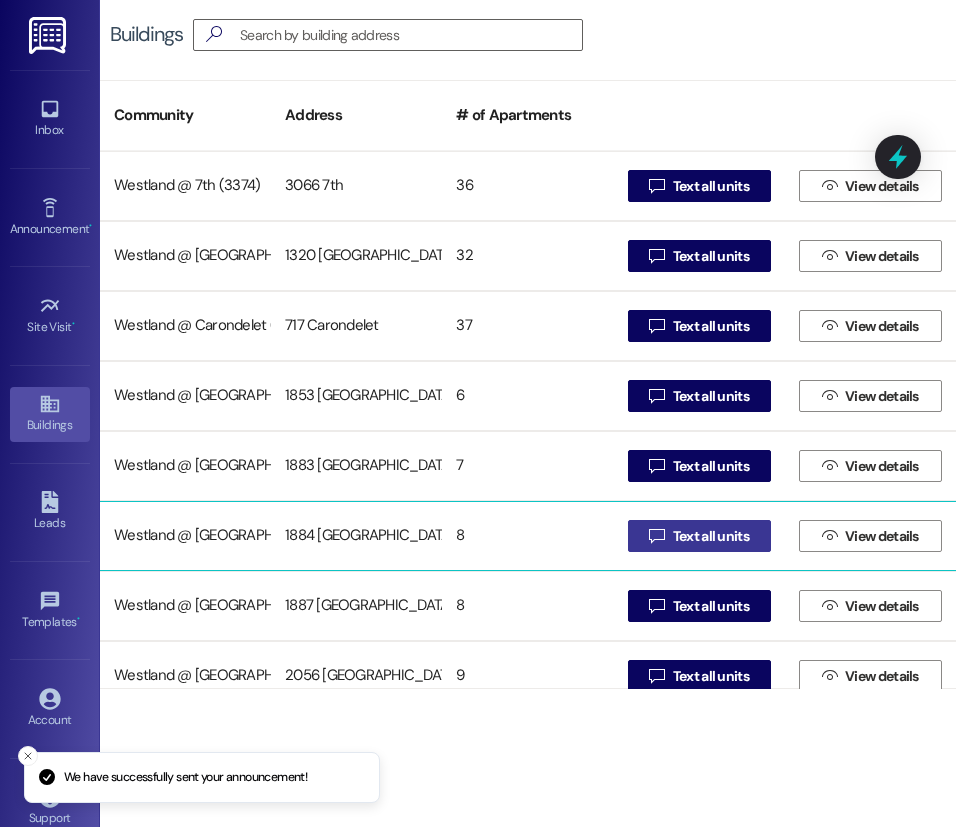 click on "Text all units" at bounding box center [711, 536] 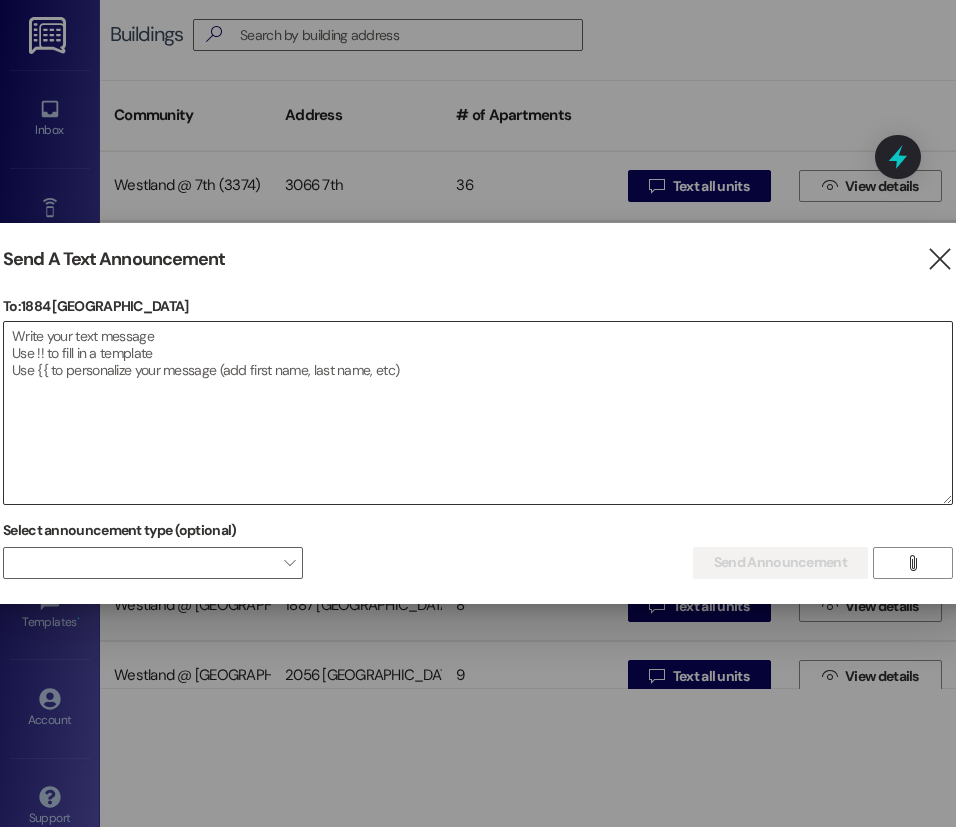 click at bounding box center [478, 413] 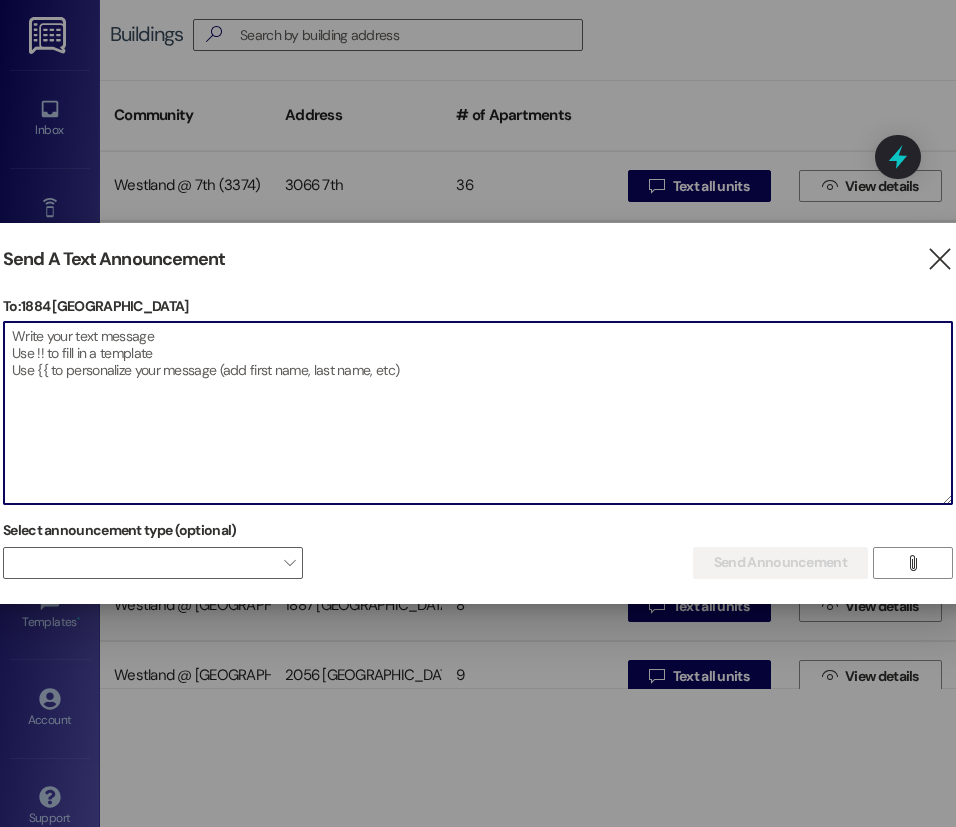 paste on "Hello all, [GEOGRAPHIC_DATA] is currently hiring an Assistant Community Manager in [GEOGRAPHIC_DATA], if you or anyone your know is interested please apply here: [URL][DOMAIN_NAME]" 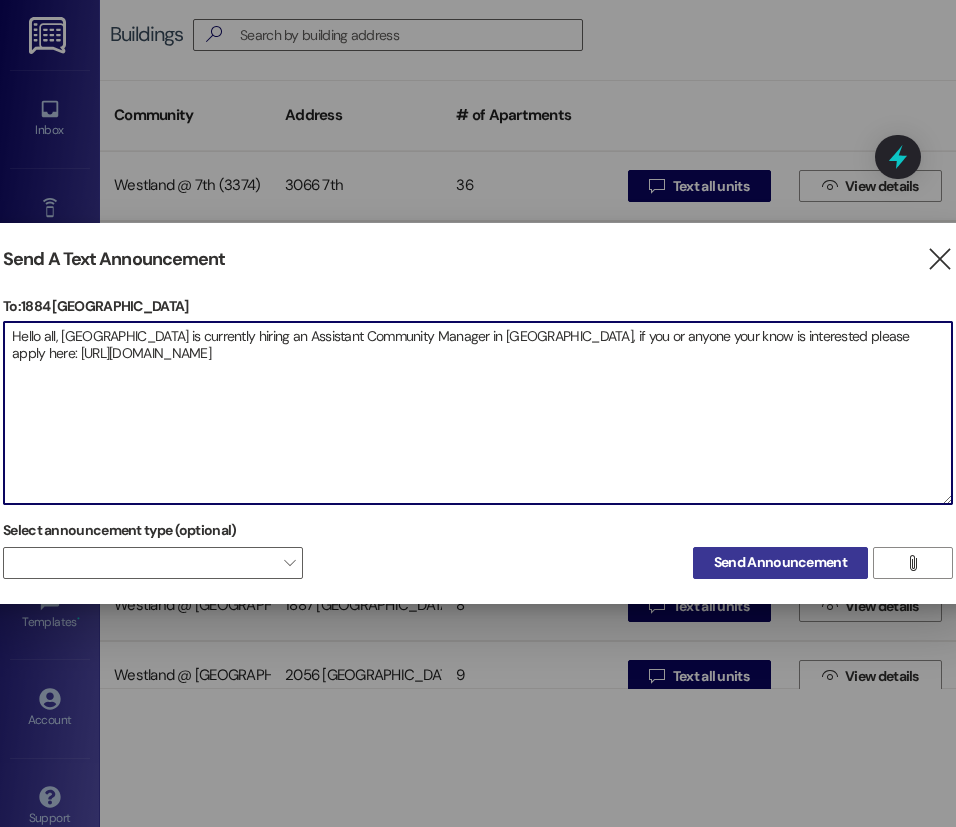 type on "Hello all, [GEOGRAPHIC_DATA] is currently hiring an Assistant Community Manager in [GEOGRAPHIC_DATA], if you or anyone your know is interested please apply here: [URL][DOMAIN_NAME]" 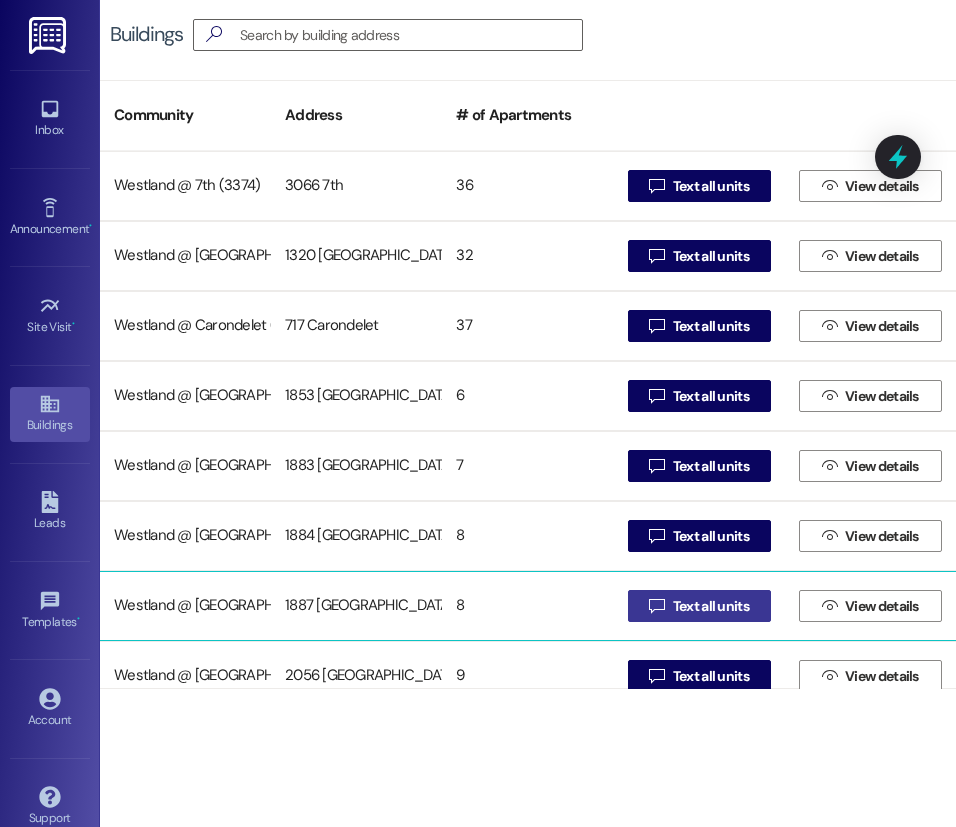 click on "Text all units" at bounding box center [711, 606] 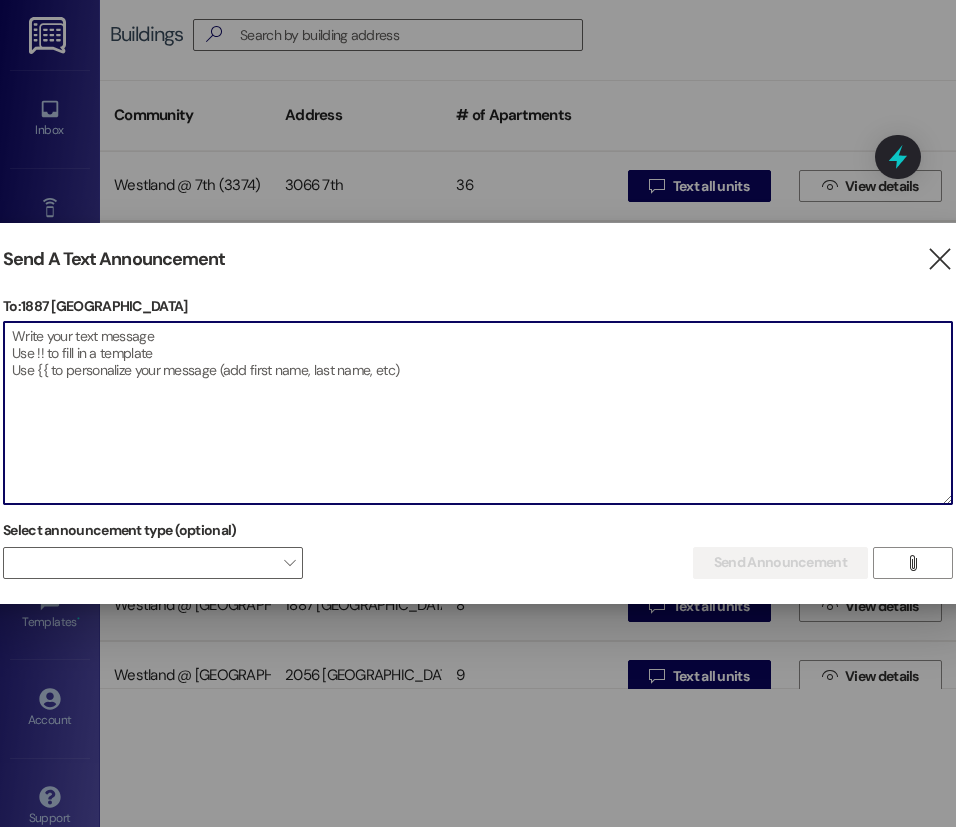 click at bounding box center (478, 413) 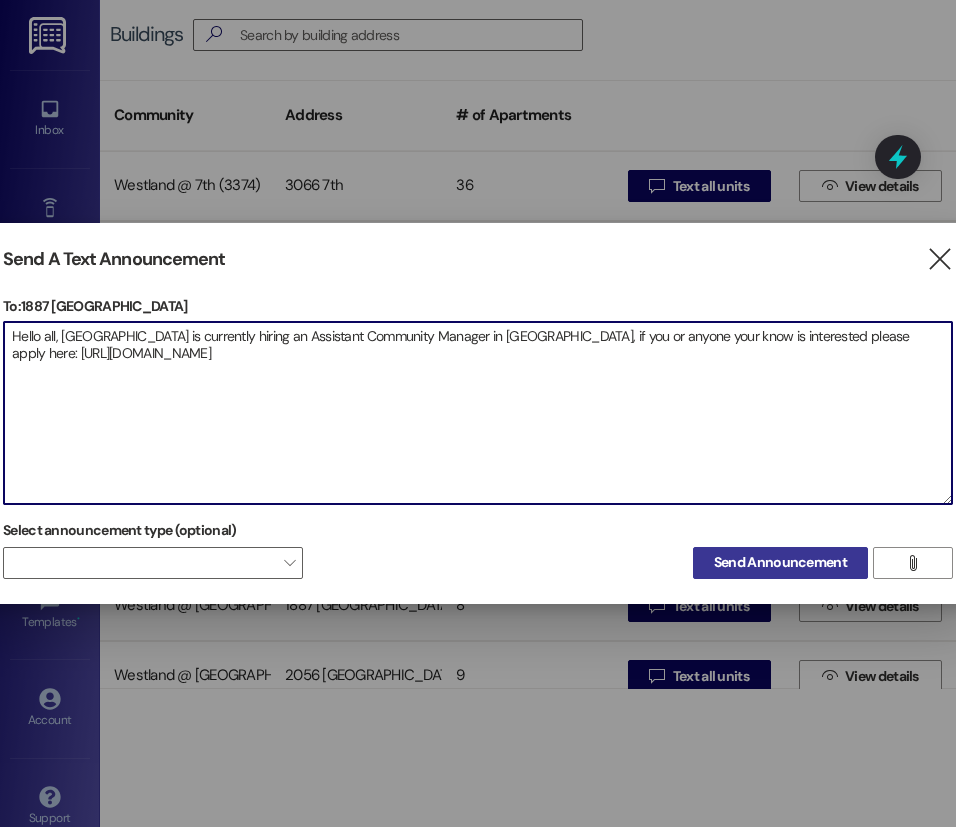 type on "Hello all, [GEOGRAPHIC_DATA] is currently hiring an Assistant Community Manager in [GEOGRAPHIC_DATA], if you or anyone your know is interested please apply here: [URL][DOMAIN_NAME]" 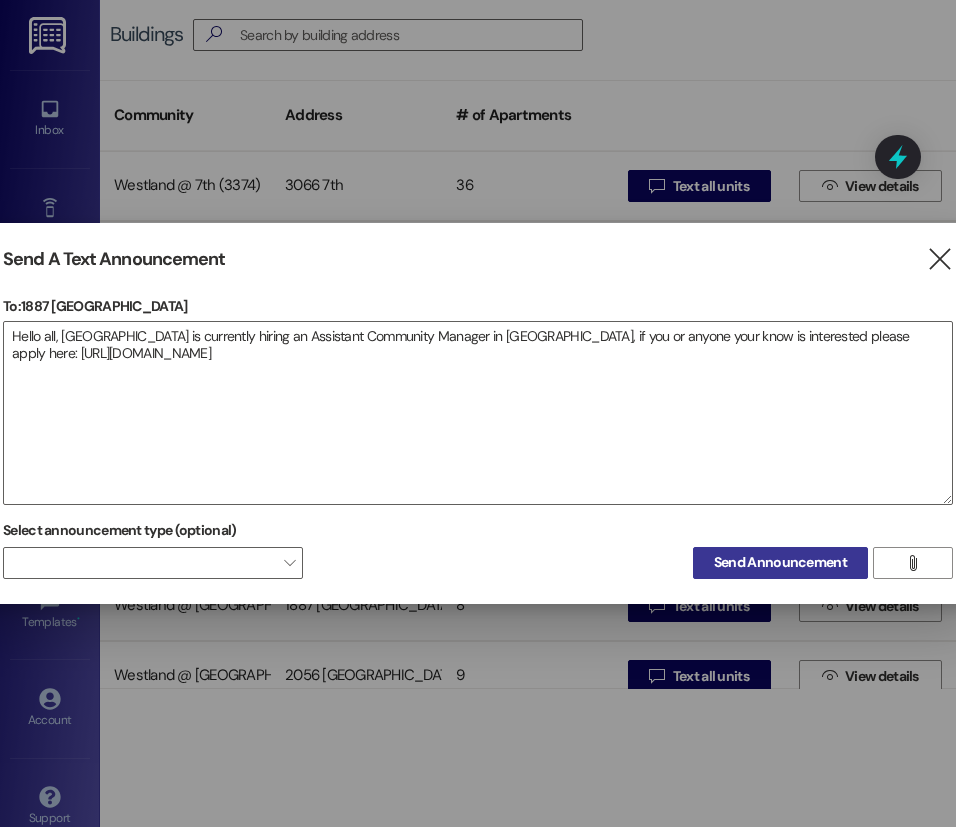 click on "Send Announcement" at bounding box center [780, 562] 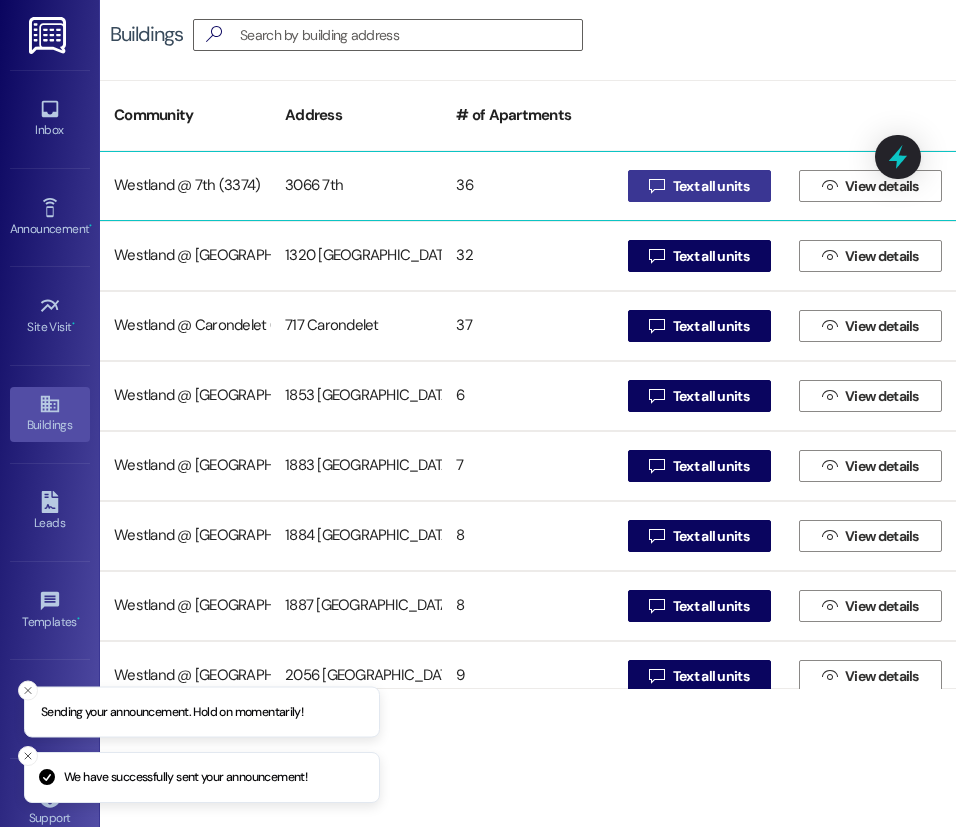 click on "Text all units" at bounding box center [711, 186] 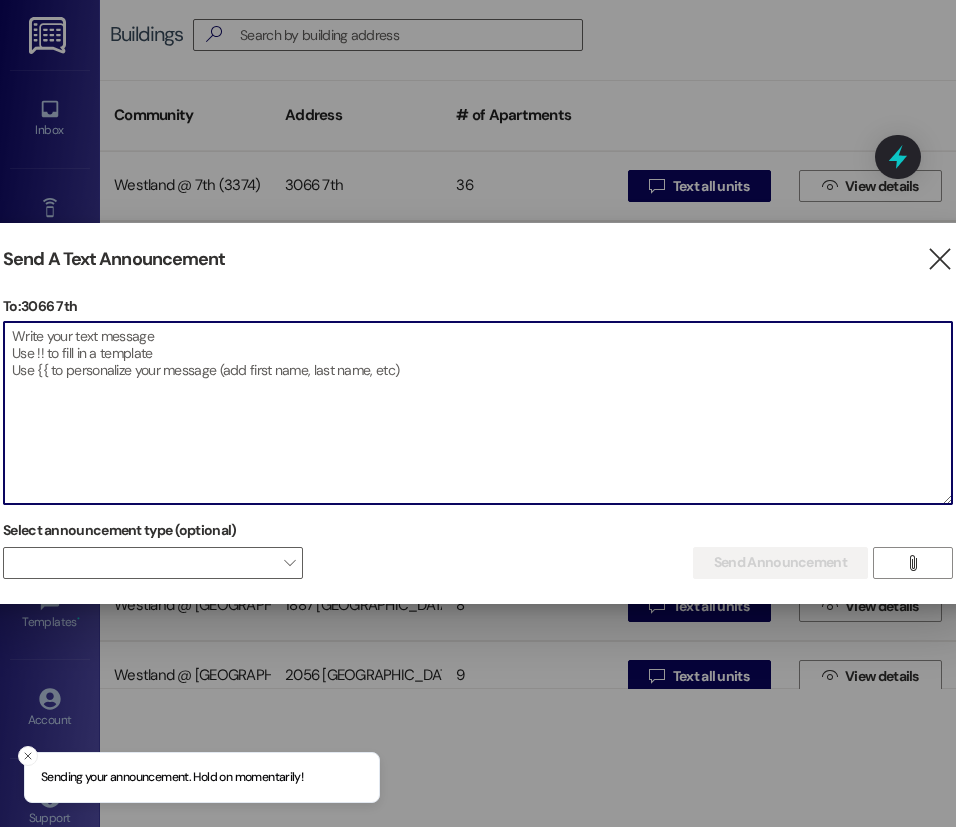 click at bounding box center (478, 413) 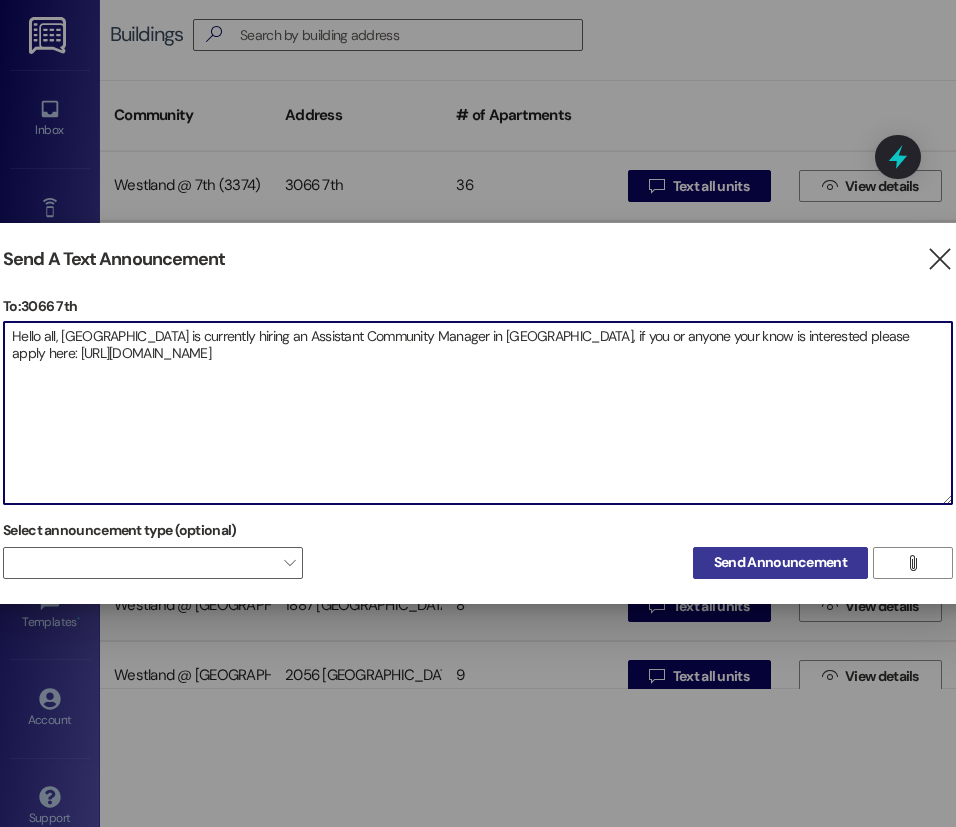 type on "Hello all, [GEOGRAPHIC_DATA] is currently hiring an Assistant Community Manager in [GEOGRAPHIC_DATA], if you or anyone your know is interested please apply here: [URL][DOMAIN_NAME]" 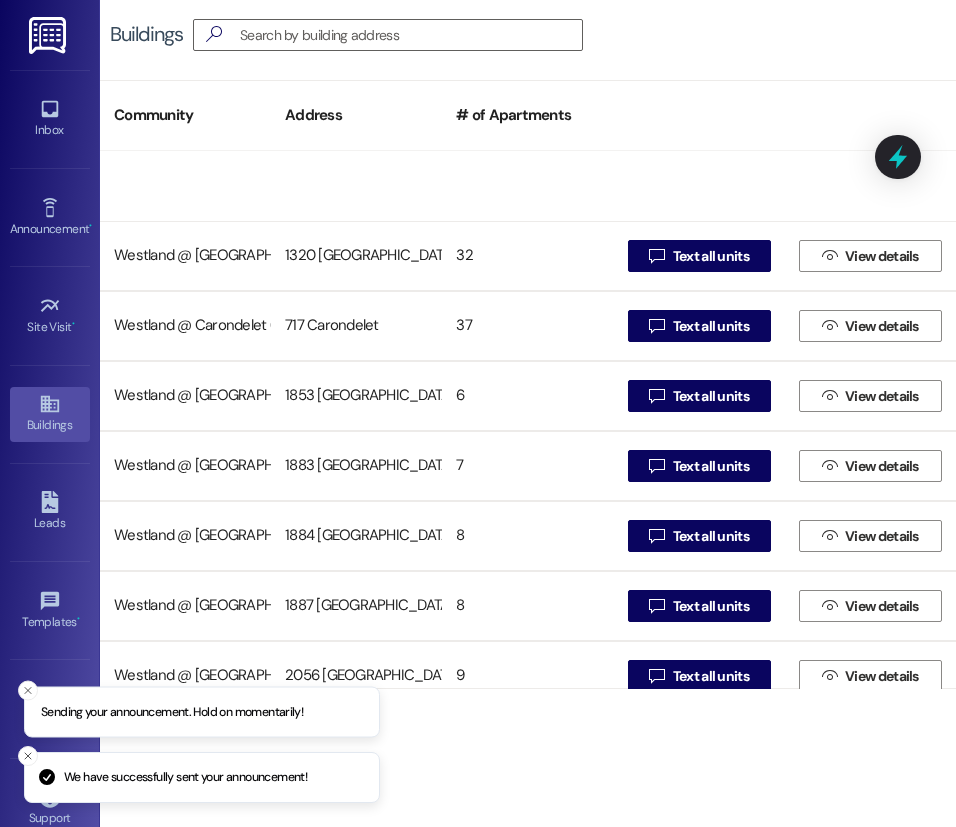 scroll, scrollTop: 162, scrollLeft: 0, axis: vertical 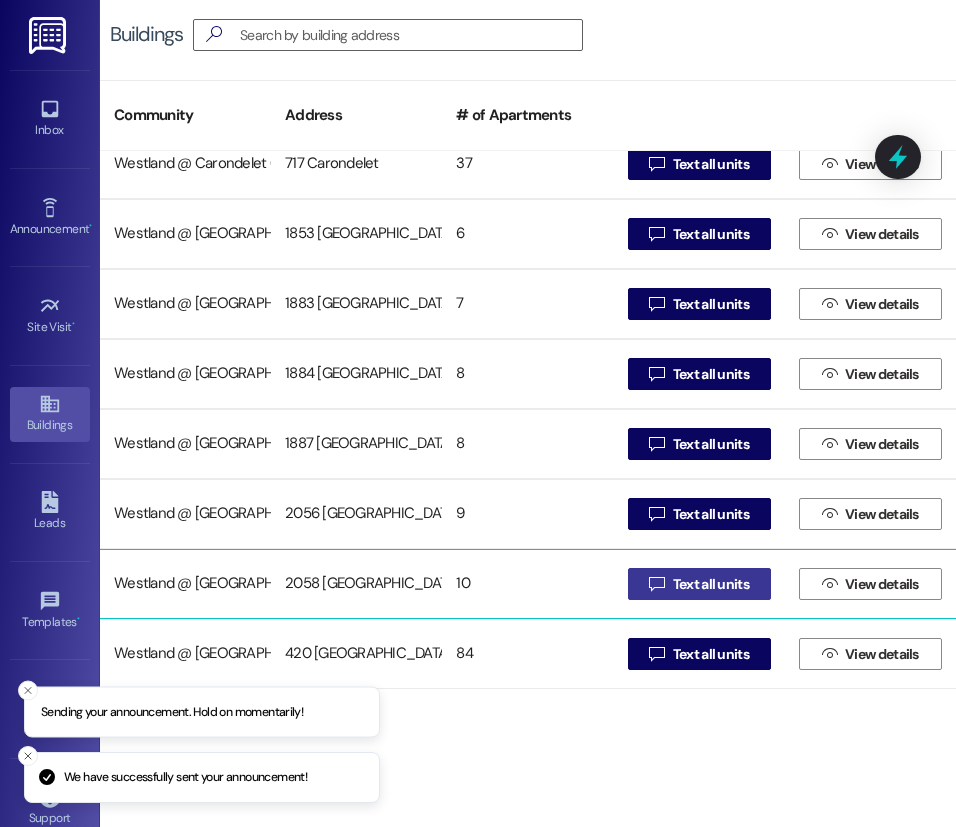 click on "Text all units" at bounding box center (711, 584) 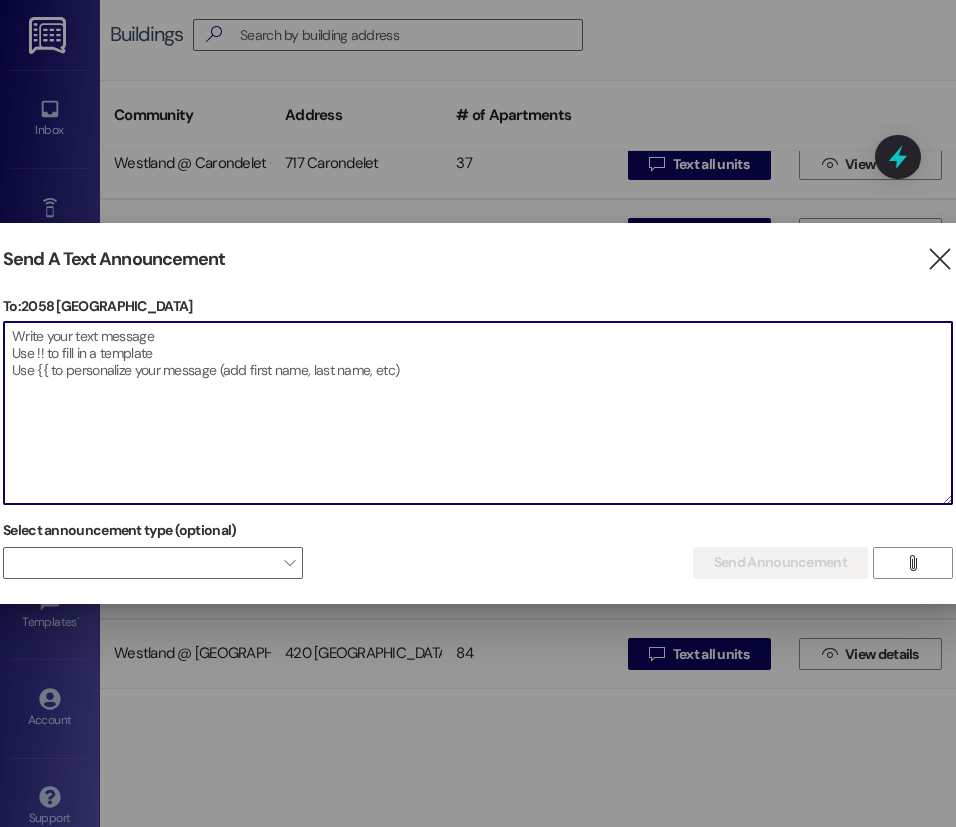click at bounding box center [478, 413] 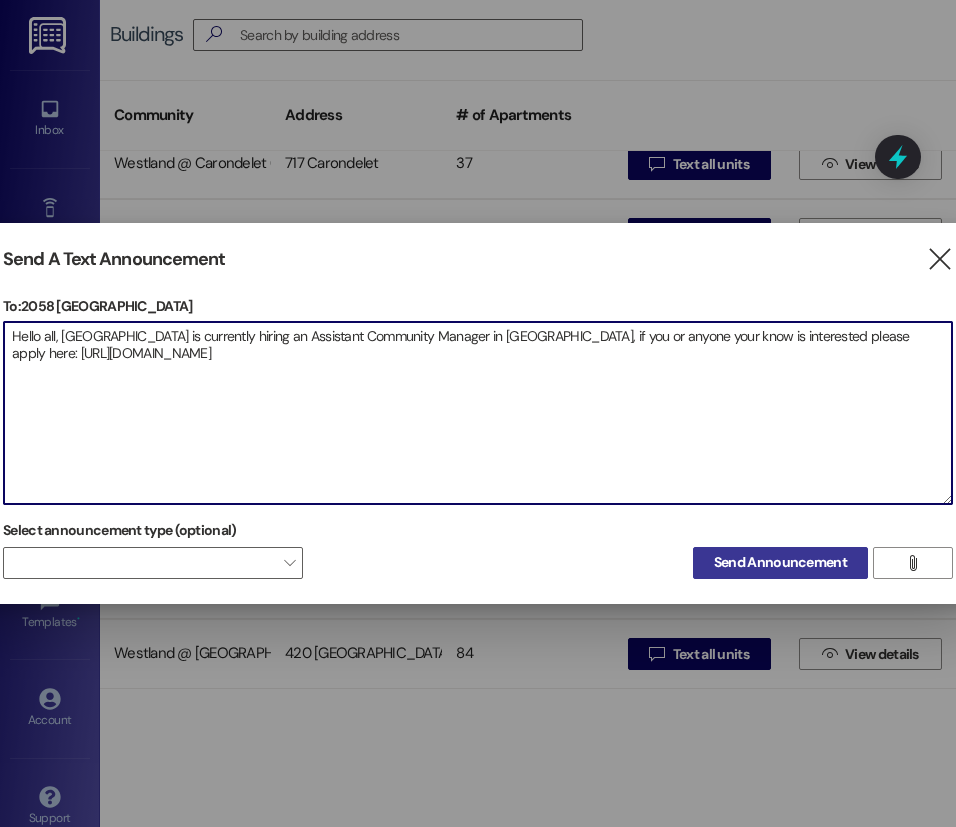 type on "Hello all, [GEOGRAPHIC_DATA] is currently hiring an Assistant Community Manager in [GEOGRAPHIC_DATA], if you or anyone your know is interested please apply here: [URL][DOMAIN_NAME]" 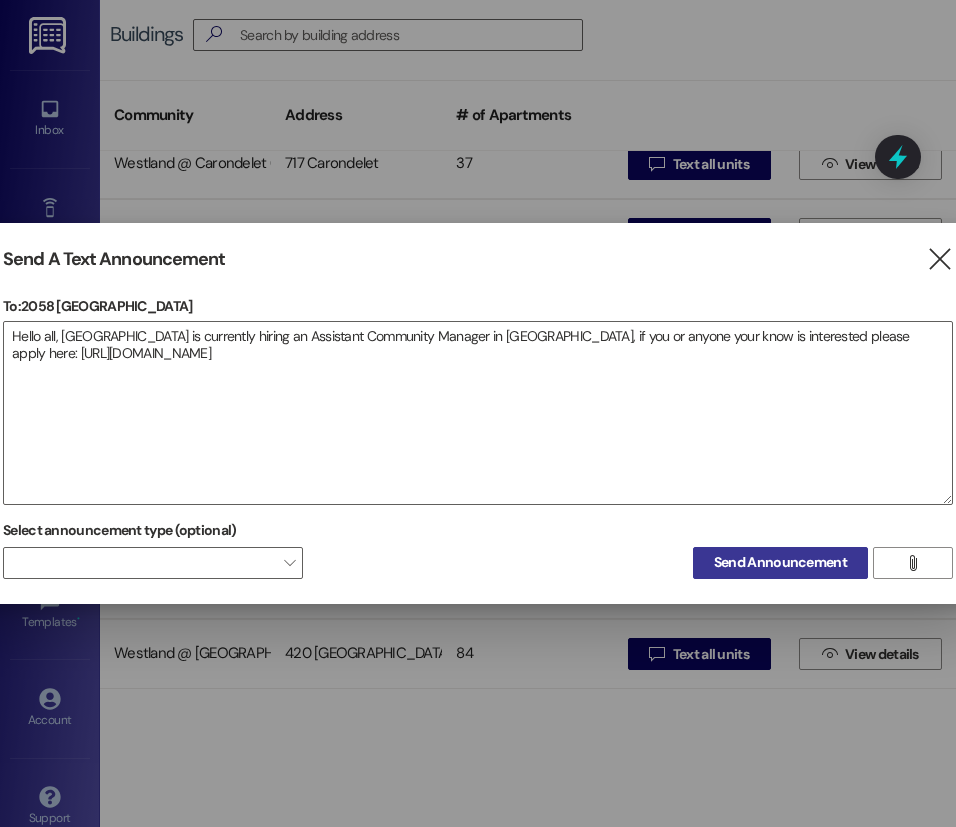 click on "Send Announcement" at bounding box center (780, 562) 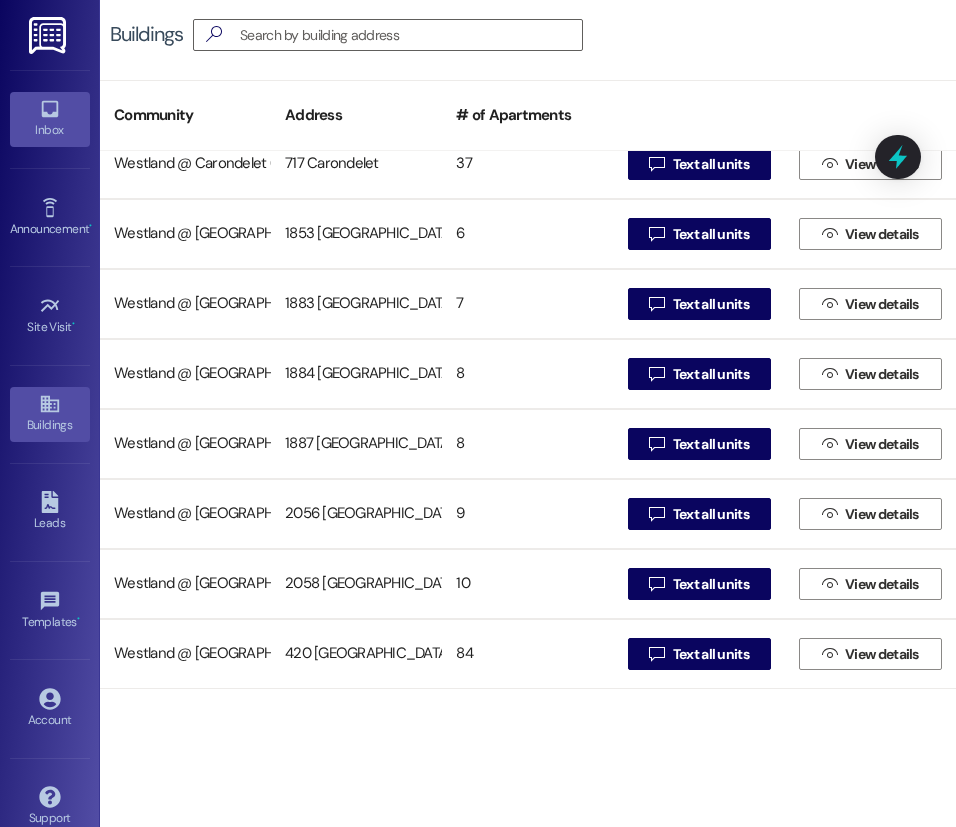 click on "Inbox" at bounding box center (50, 130) 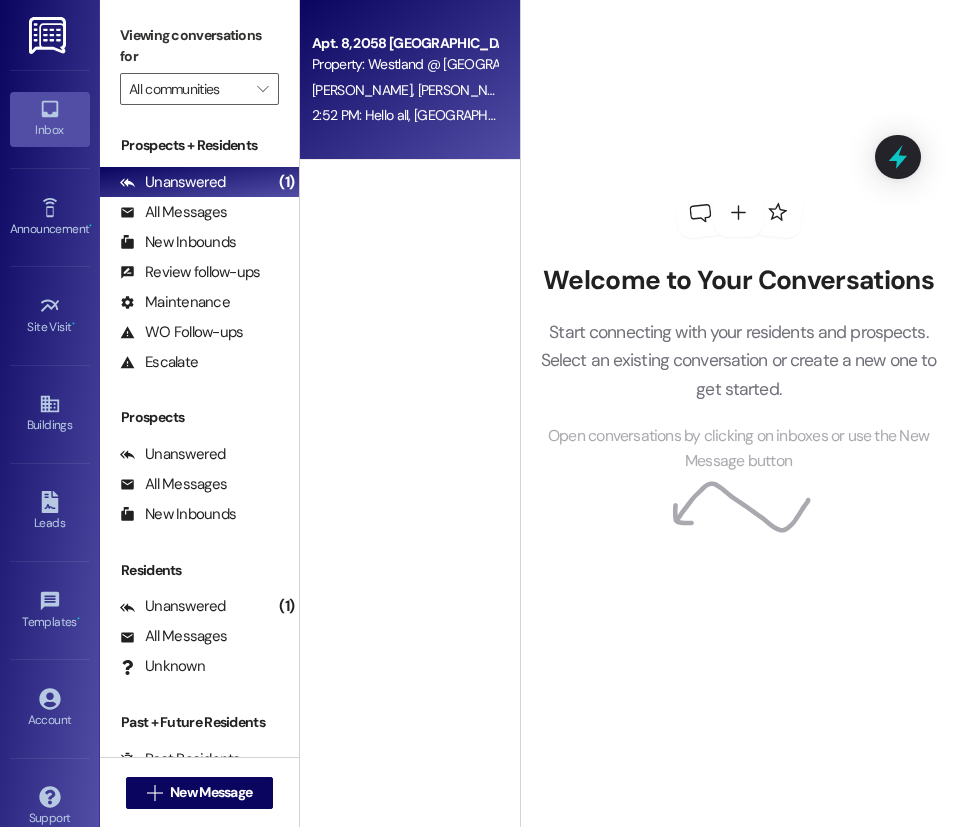 click on "[PERSON_NAME]" at bounding box center (365, 90) 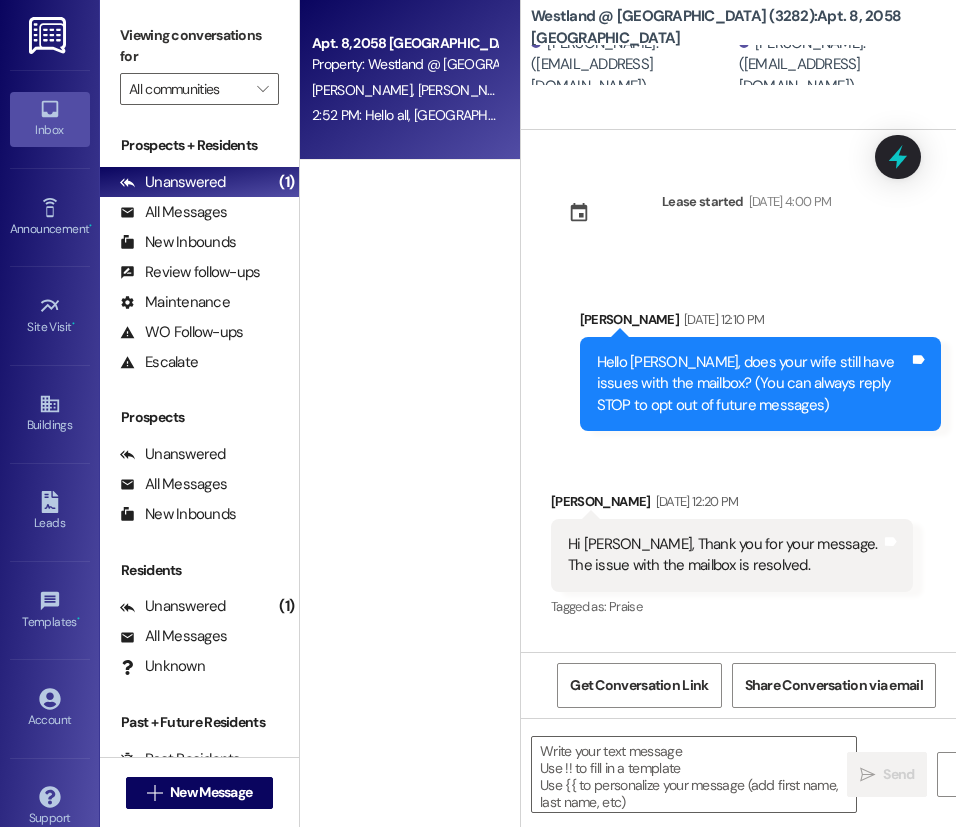 scroll, scrollTop: 7890, scrollLeft: 0, axis: vertical 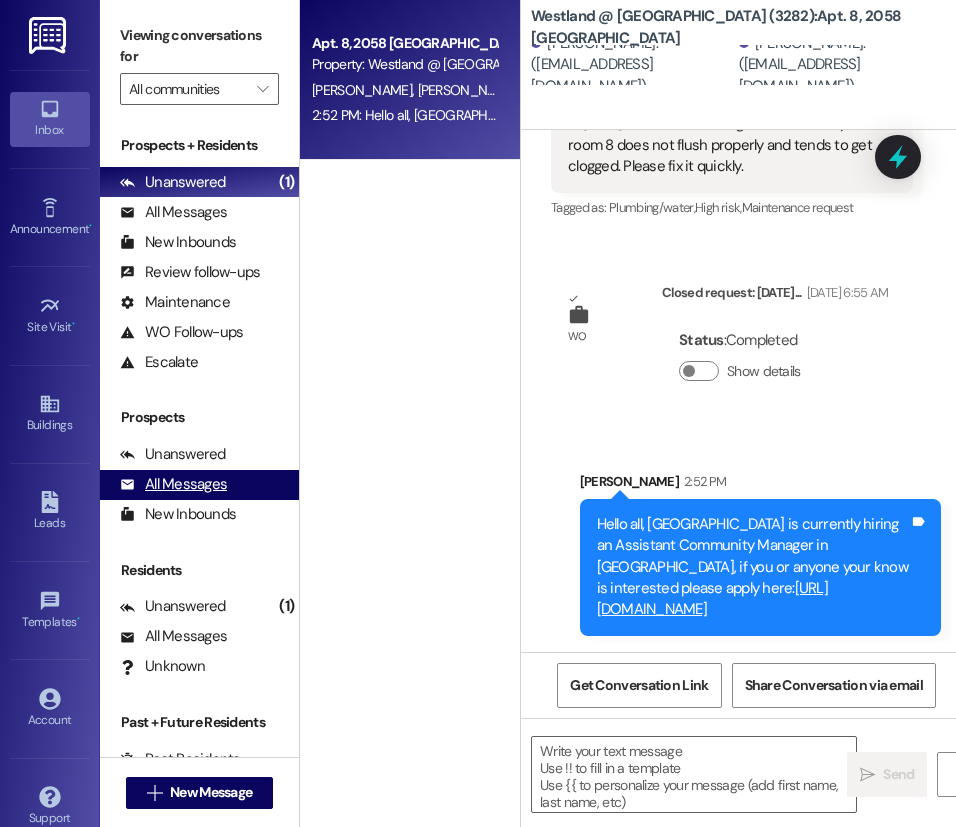 click on "All Messages (undefined)" at bounding box center (199, 485) 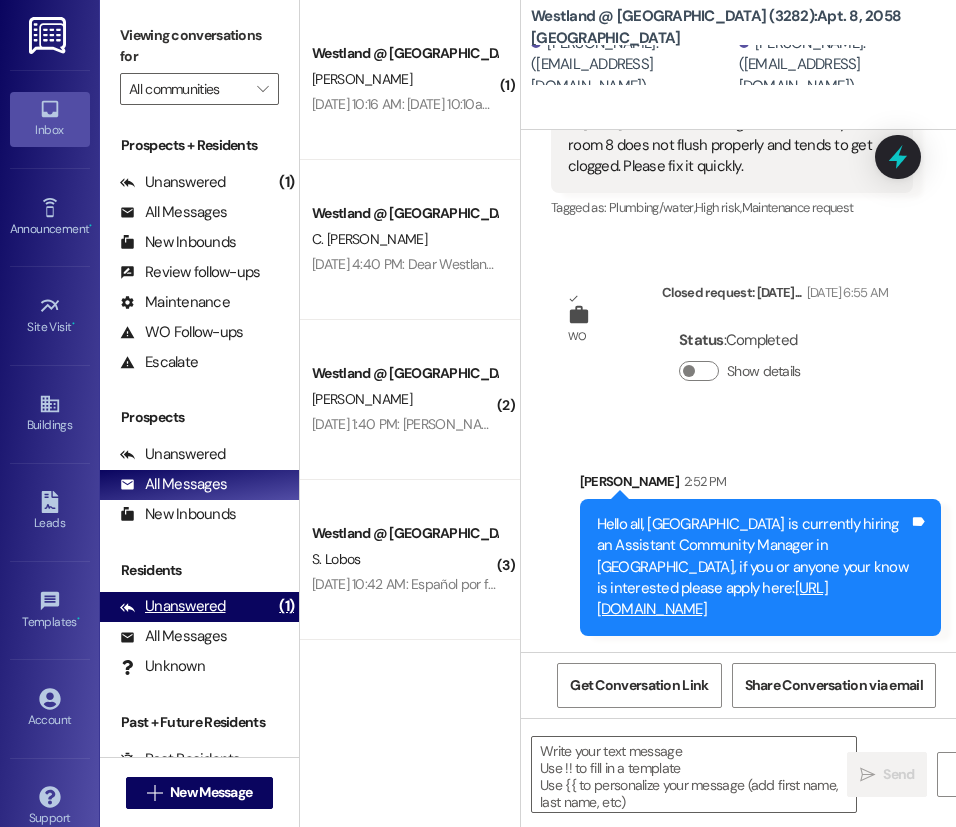 click on "Unanswered (1)" at bounding box center [199, 607] 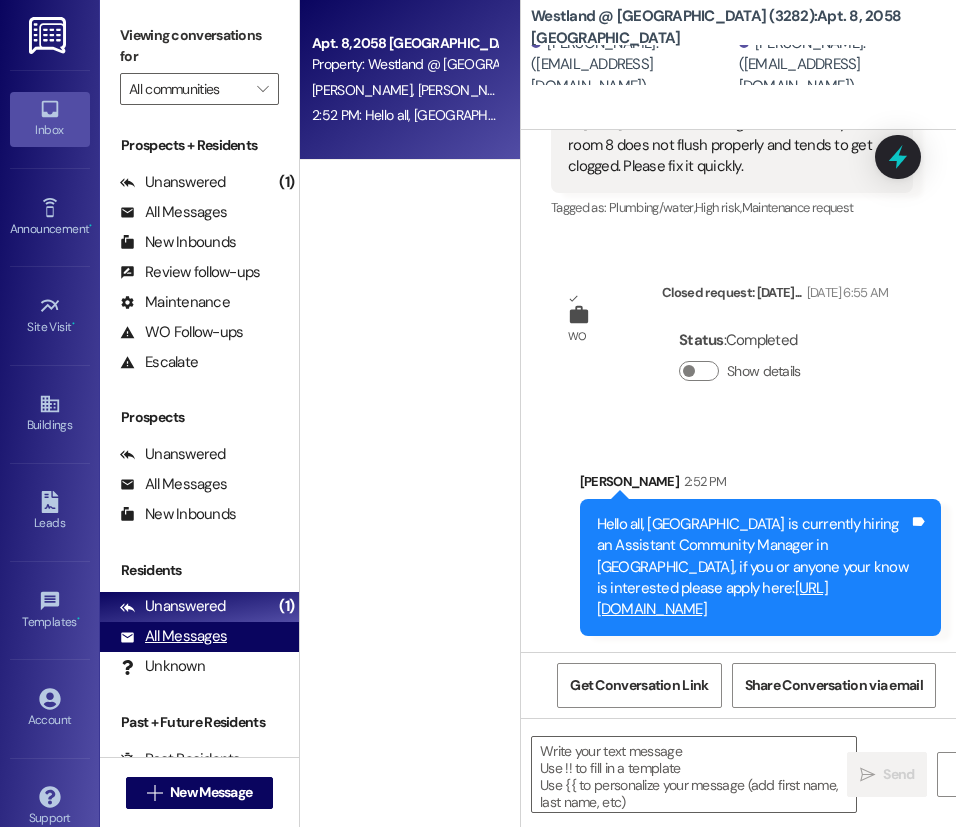click on "All Messages (undefined)" at bounding box center [199, 637] 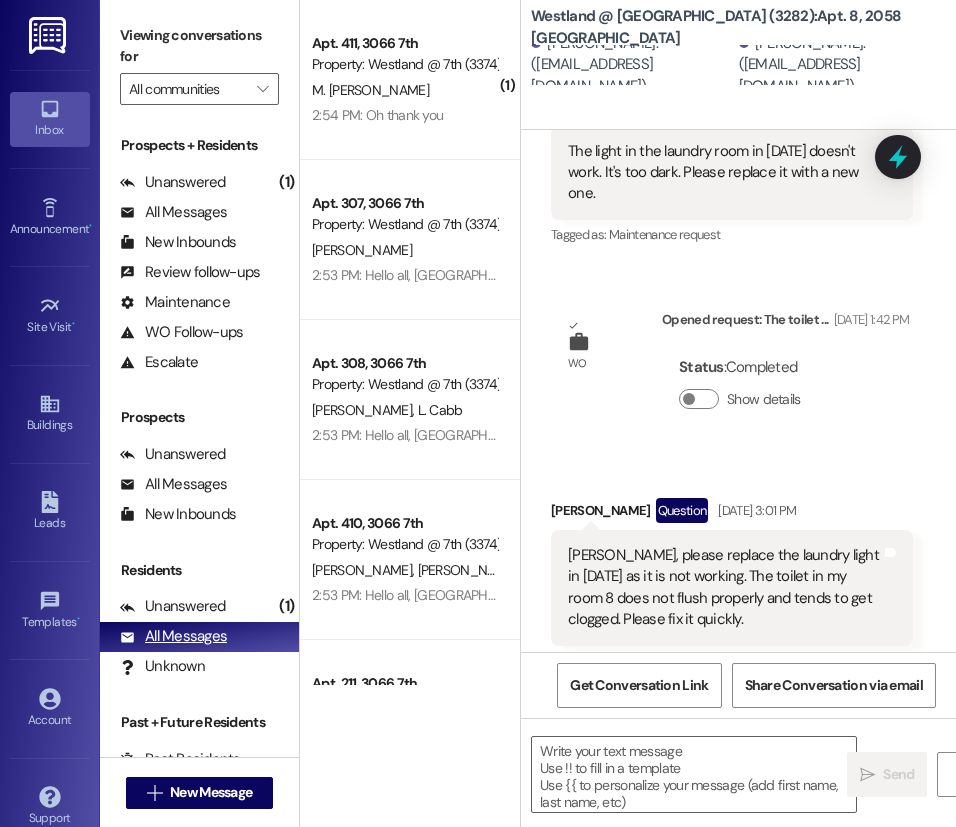 scroll, scrollTop: 7433, scrollLeft: 0, axis: vertical 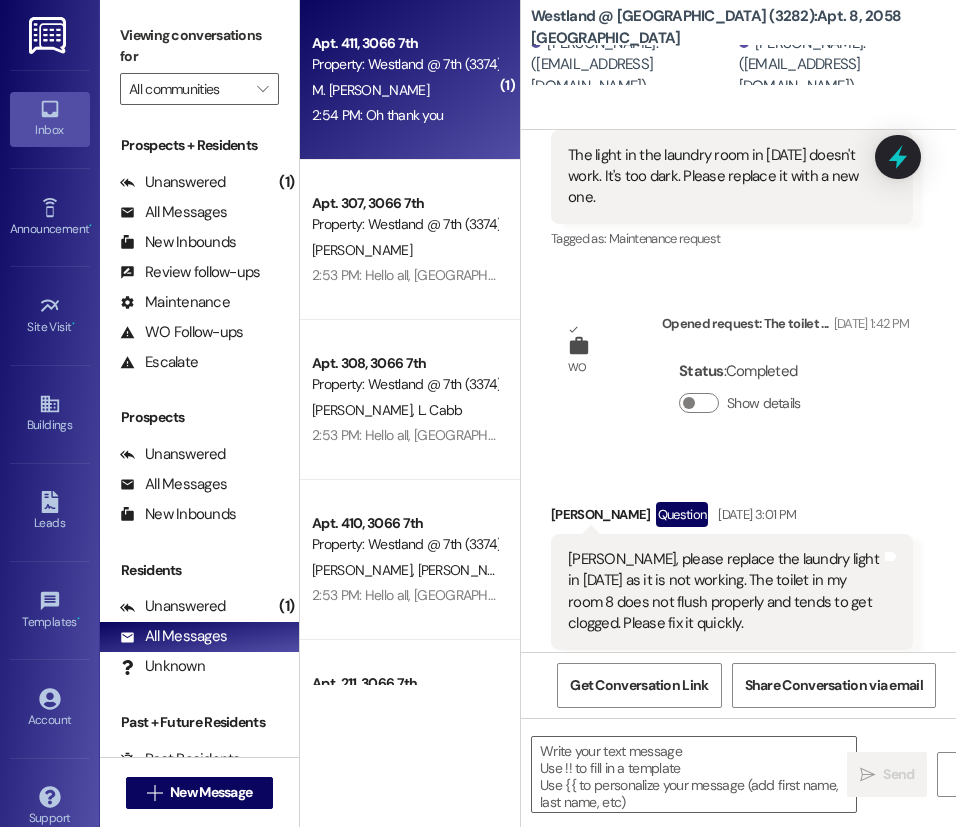 click on "Property: Westland @ 7th (3374)" at bounding box center [404, 64] 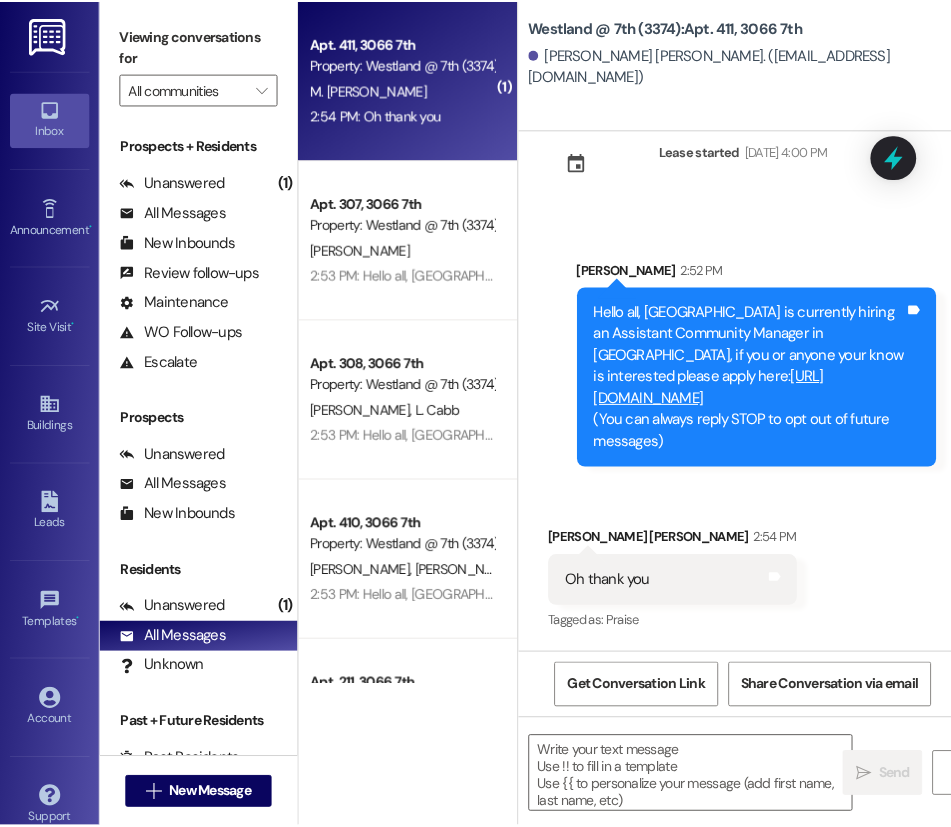 scroll, scrollTop: 281, scrollLeft: 0, axis: vertical 